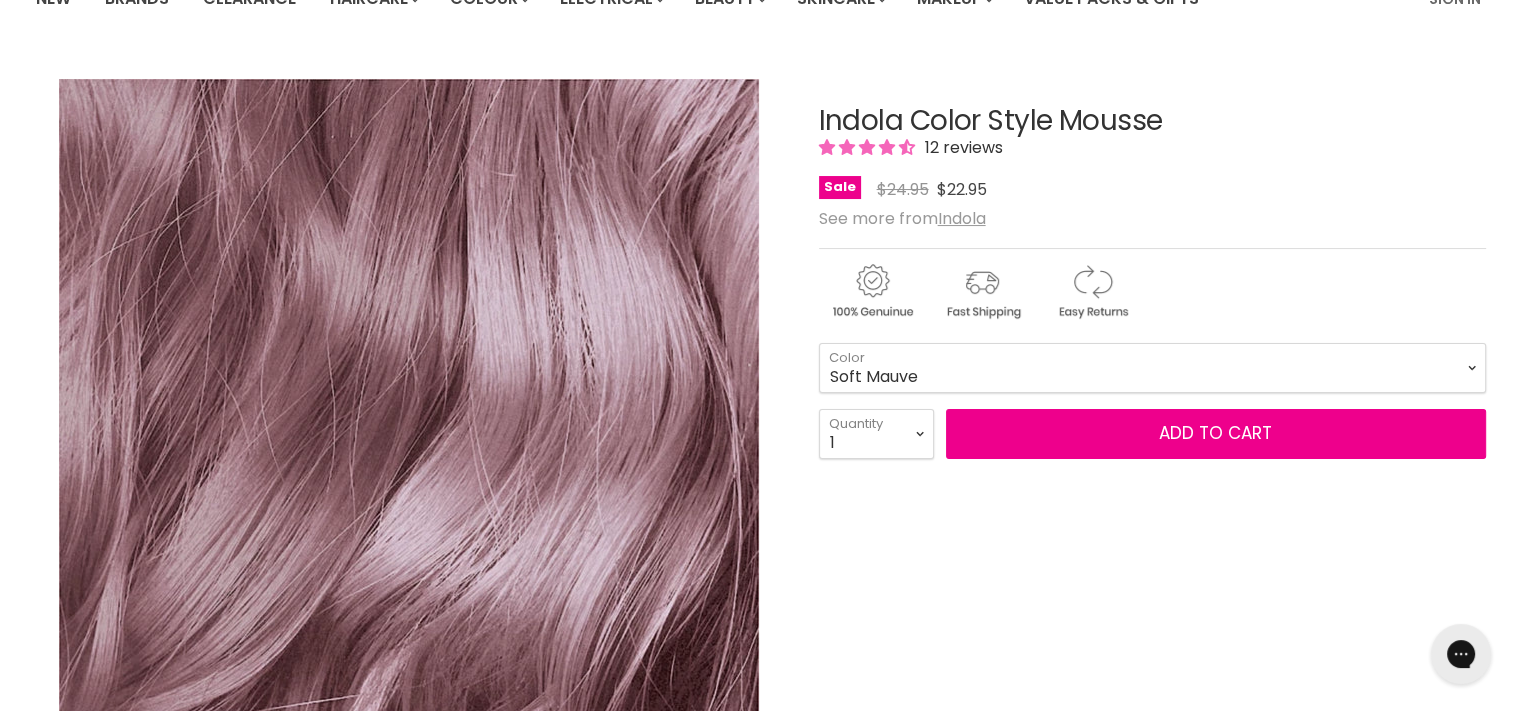 scroll, scrollTop: 63, scrollLeft: 0, axis: vertical 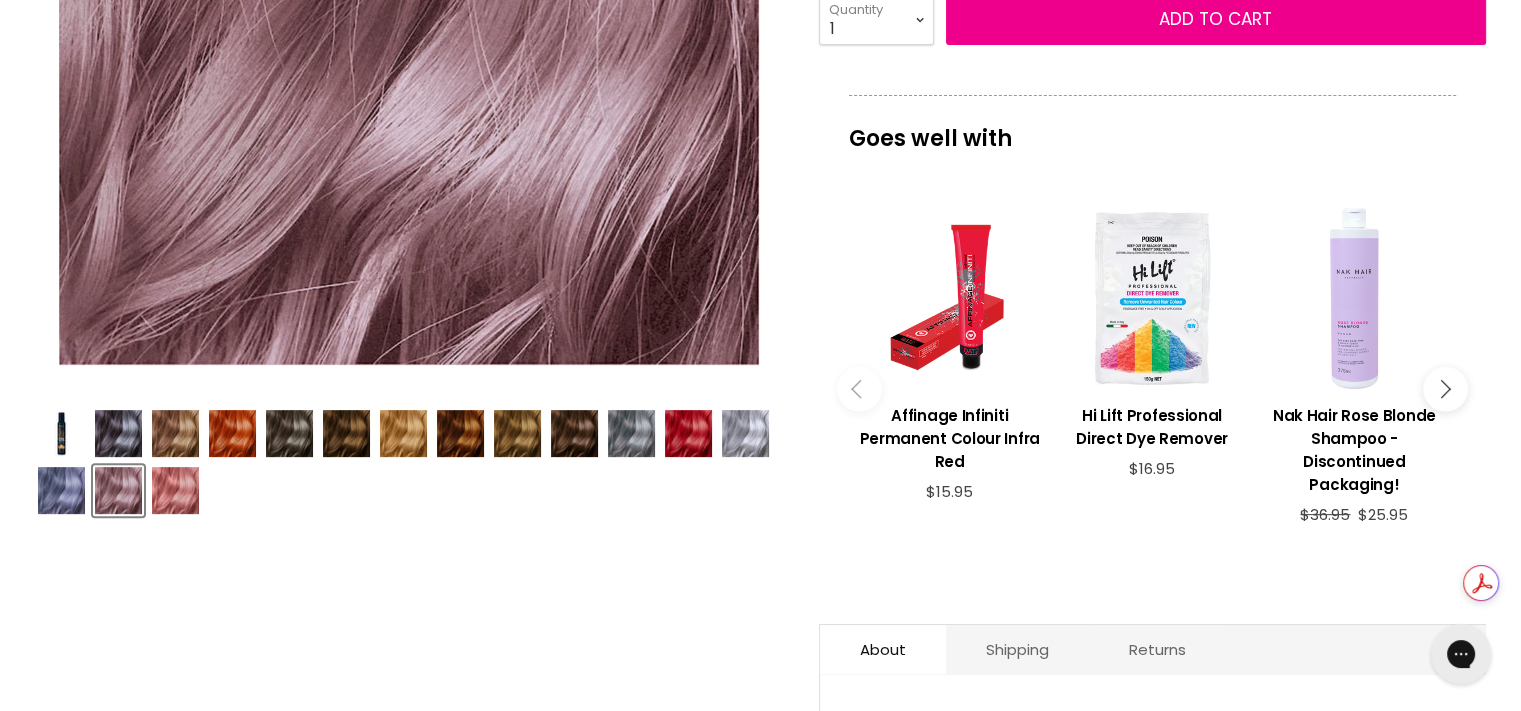 click at bounding box center (61, 490) 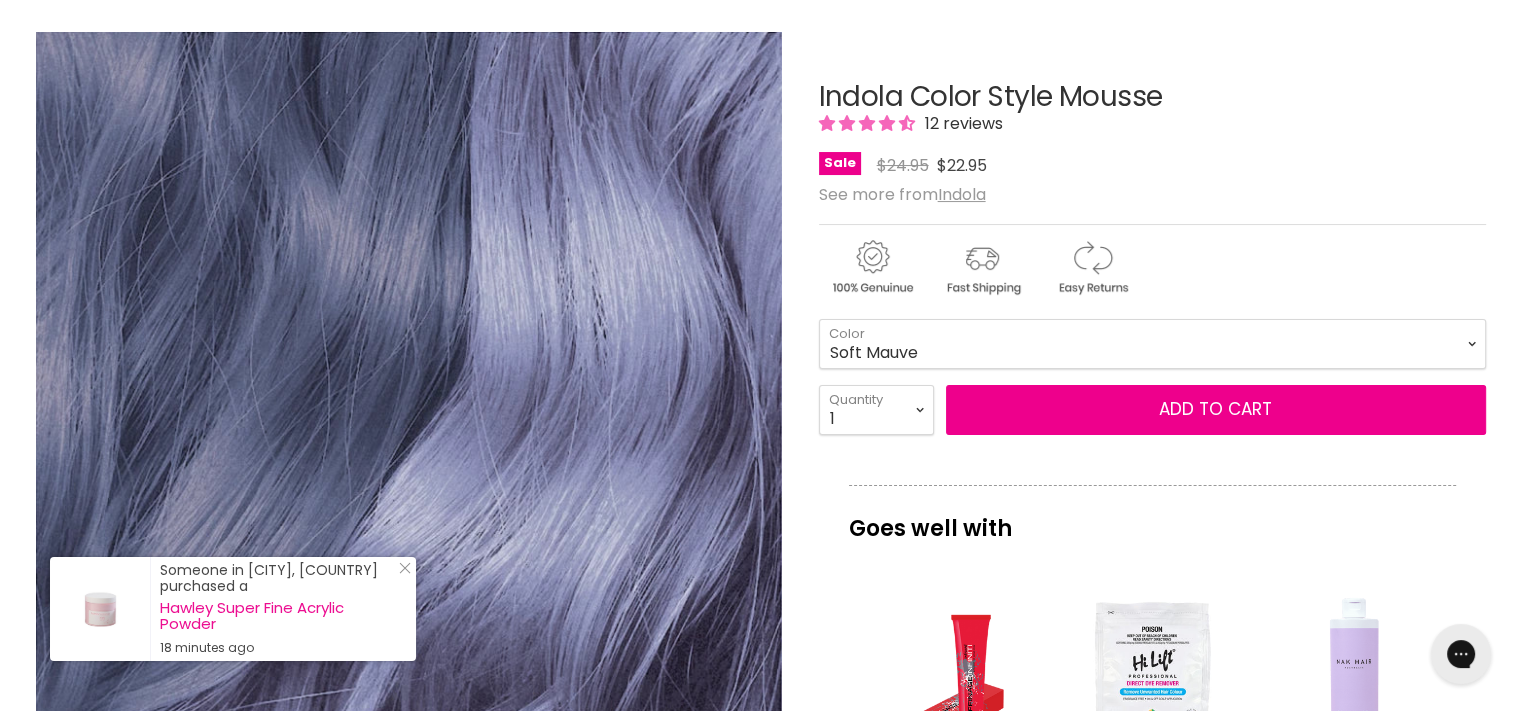 scroll, scrollTop: 200, scrollLeft: 0, axis: vertical 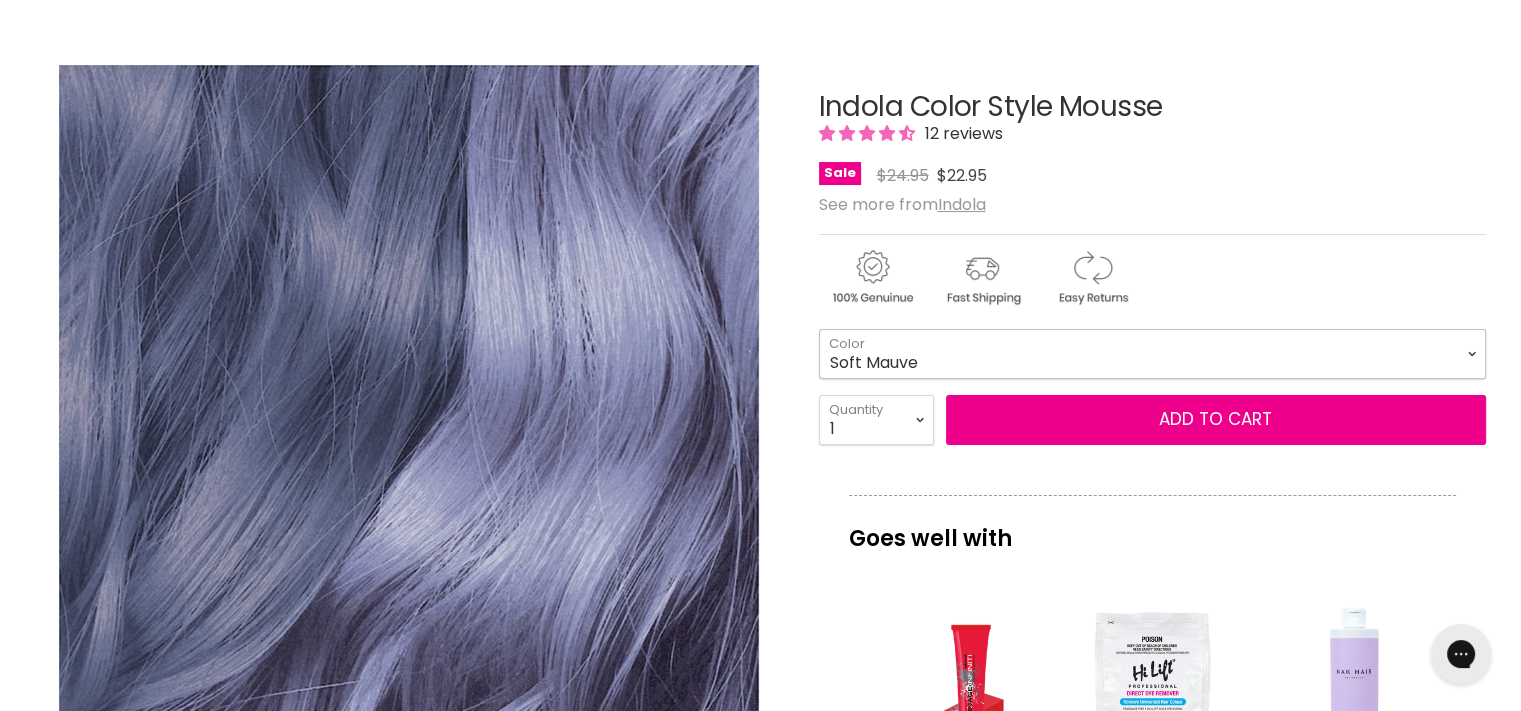 click on "Beige Blonde
Honey Blonde
Medium Blonde
Dark Blonde
Medium Brown
Strawberry Rosé
Soft Mauve
Copper
Red
Light Brown Hazel
Dark Ash
Anthracite
Pearl Grey
Silver" at bounding box center (1152, 354) 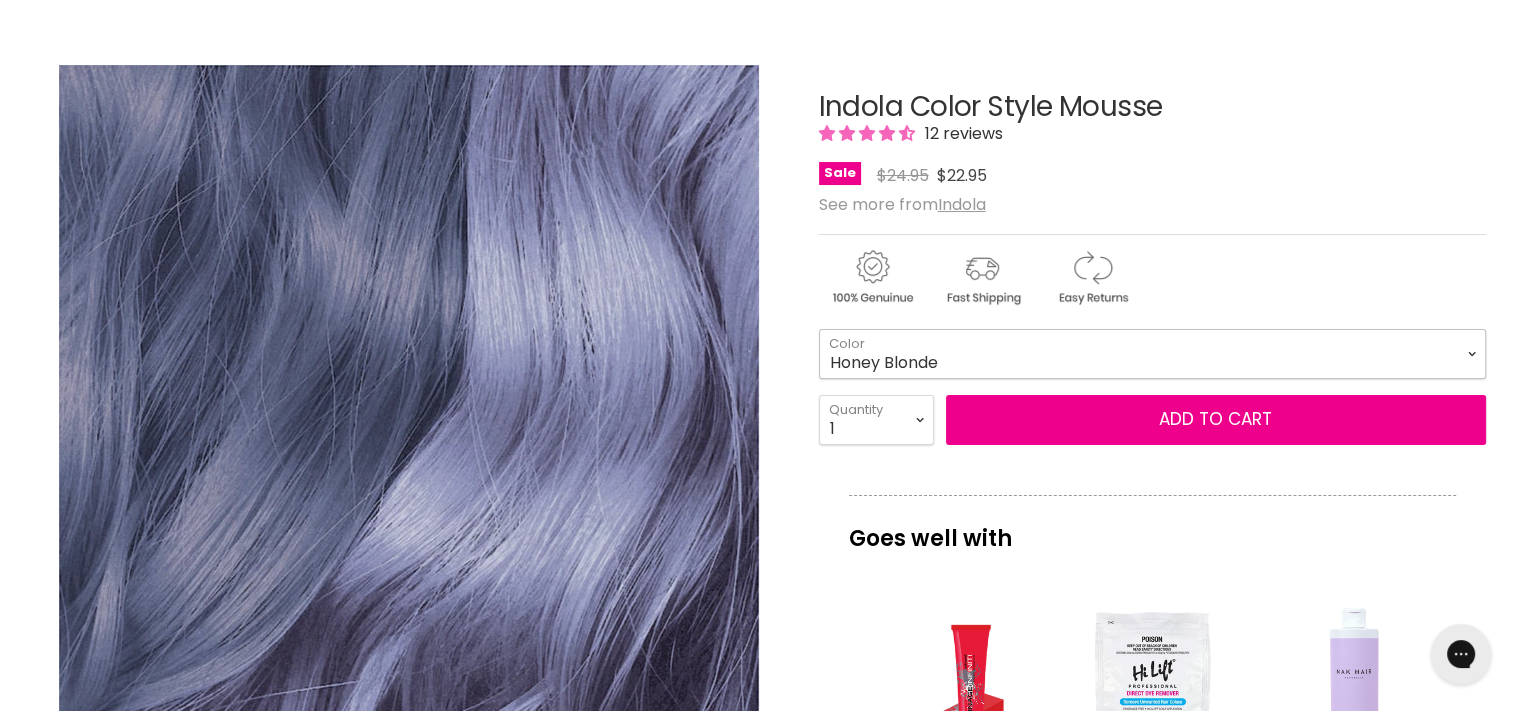 click on "Beige Blonde
Honey Blonde
Medium Blonde
Dark Blonde
Medium Brown
Strawberry Rosé
Soft Mauve
Copper
Red
Light Brown Hazel
Dark Ash
Anthracite
Pearl Grey
Silver" at bounding box center (1152, 354) 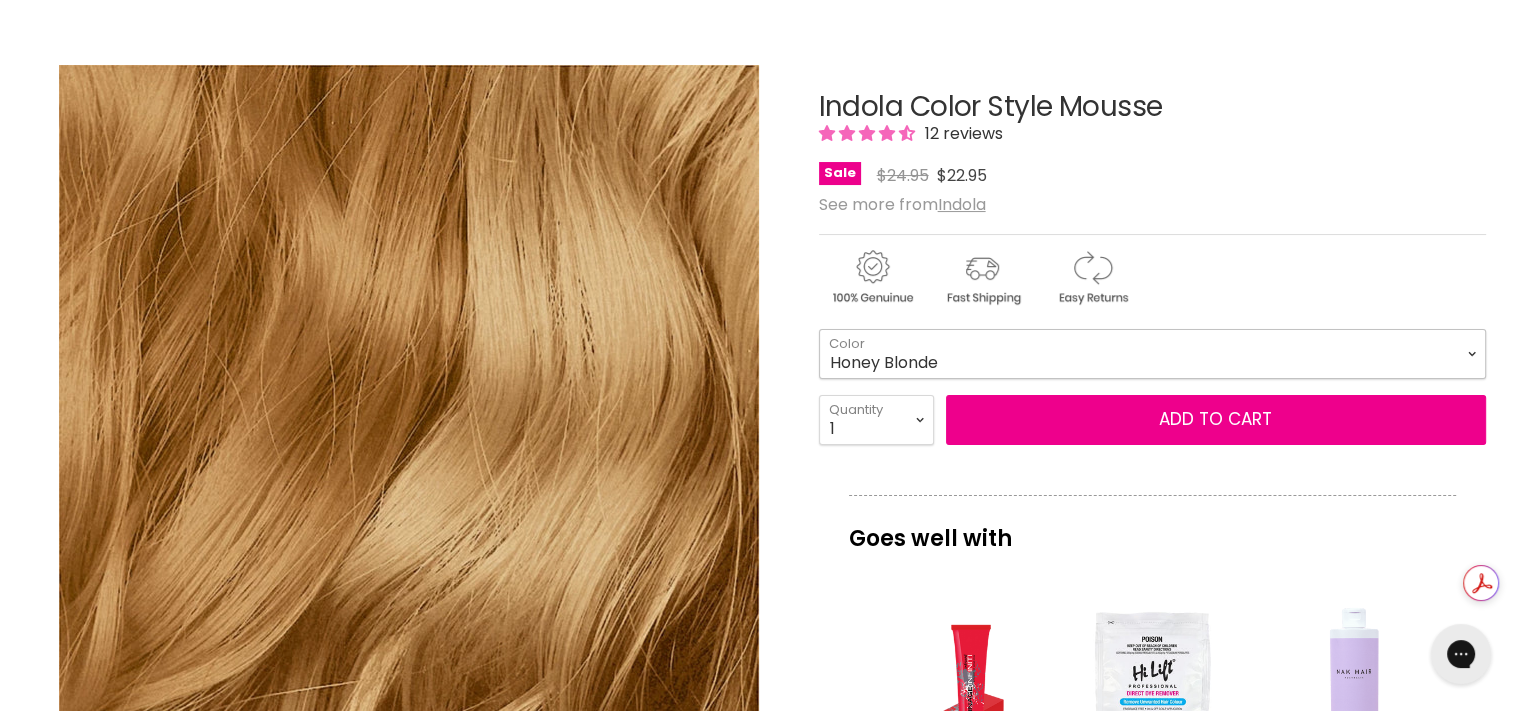click on "Beige Blonde
Honey Blonde
Medium Blonde
Dark Blonde
Medium Brown
Strawberry Rosé
Soft Mauve
Copper
Red
Light Brown Hazel
Dark Ash
Anthracite
Pearl Grey
Silver" at bounding box center (1152, 354) 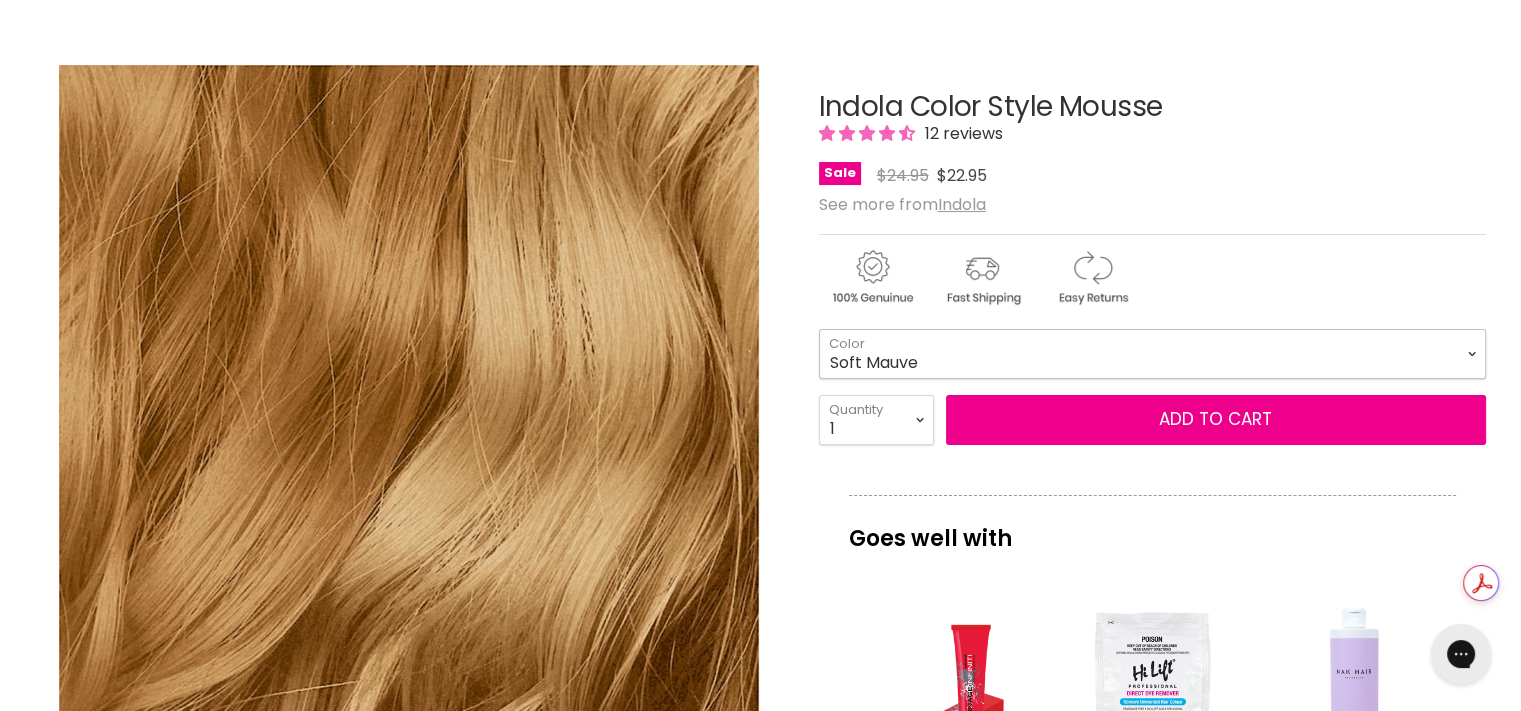 click on "Beige Blonde
Honey Blonde
Medium Blonde
Dark Blonde
Medium Brown
Strawberry Rosé
Soft Mauve
Copper
Red
Light Brown Hazel
Dark Ash
Anthracite
Pearl Grey
Silver" at bounding box center [1152, 354] 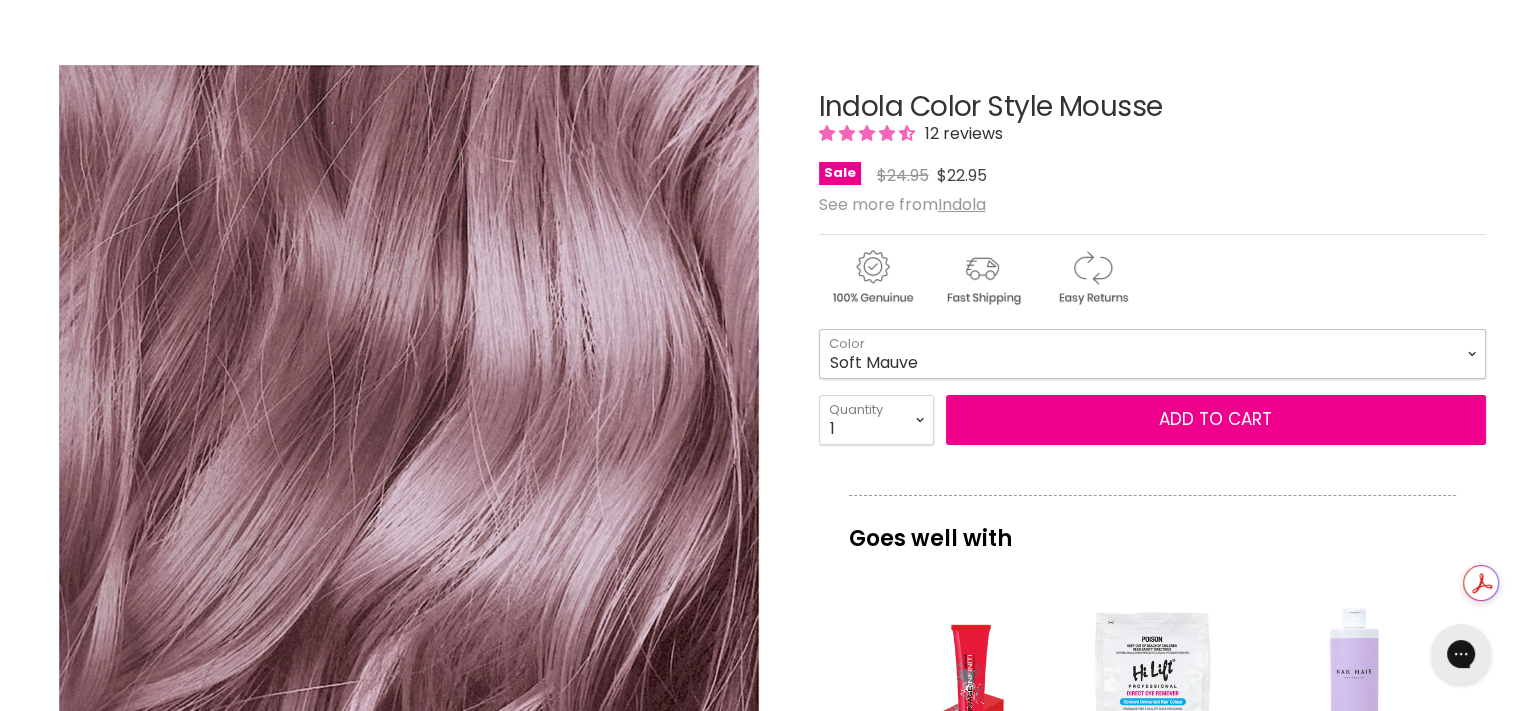 click on "Beige Blonde
Honey Blonde
Medium Blonde
Dark Blonde
Medium Brown
Strawberry Rosé
Soft Mauve
Copper
Red
Light Brown Hazel
Dark Ash
Anthracite
Pearl Grey
Silver" at bounding box center (1152, 354) 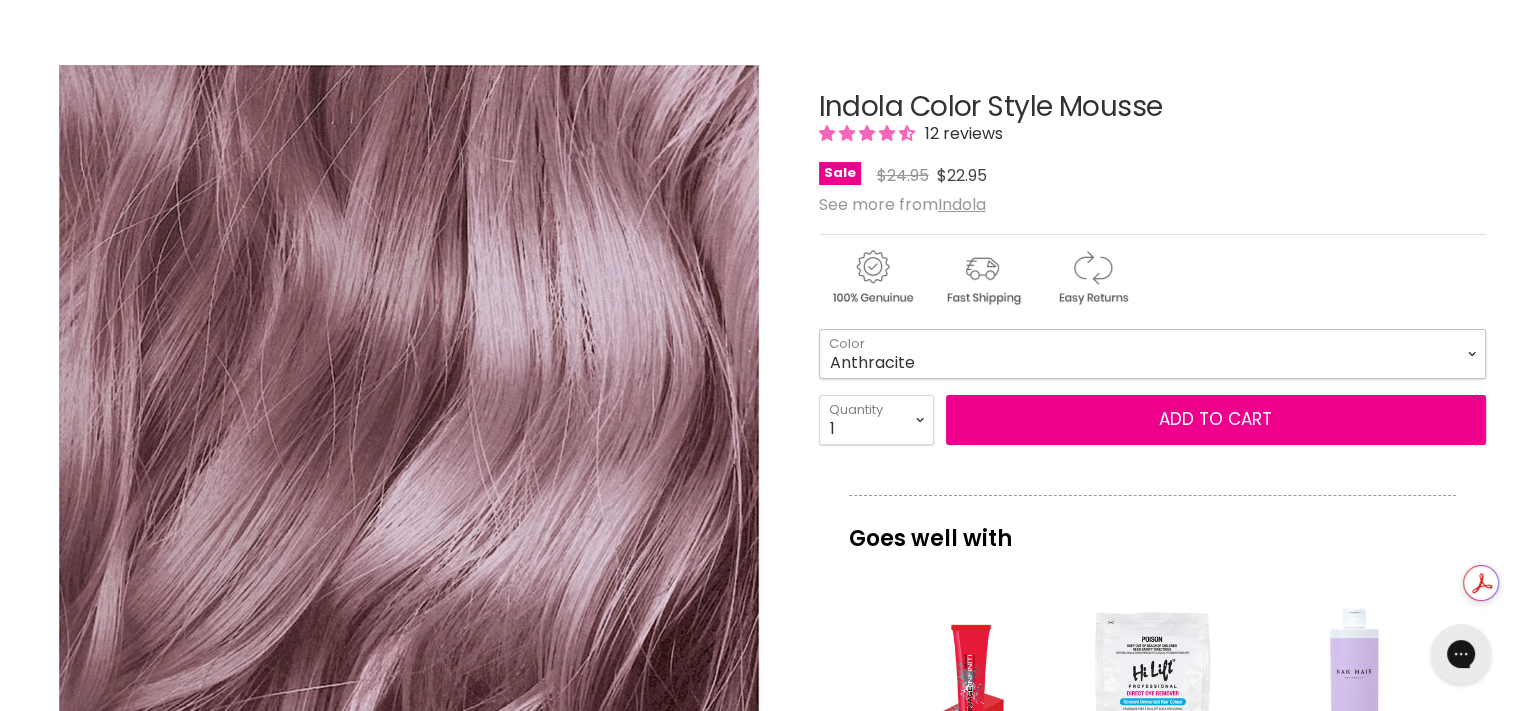 click on "Beige Blonde
Honey Blonde
Medium Blonde
Dark Blonde
Medium Brown
Strawberry Rosé
Soft Mauve
Copper
Red
Light Brown Hazel
Dark Ash
Anthracite
Pearl Grey
Silver" at bounding box center (1152, 354) 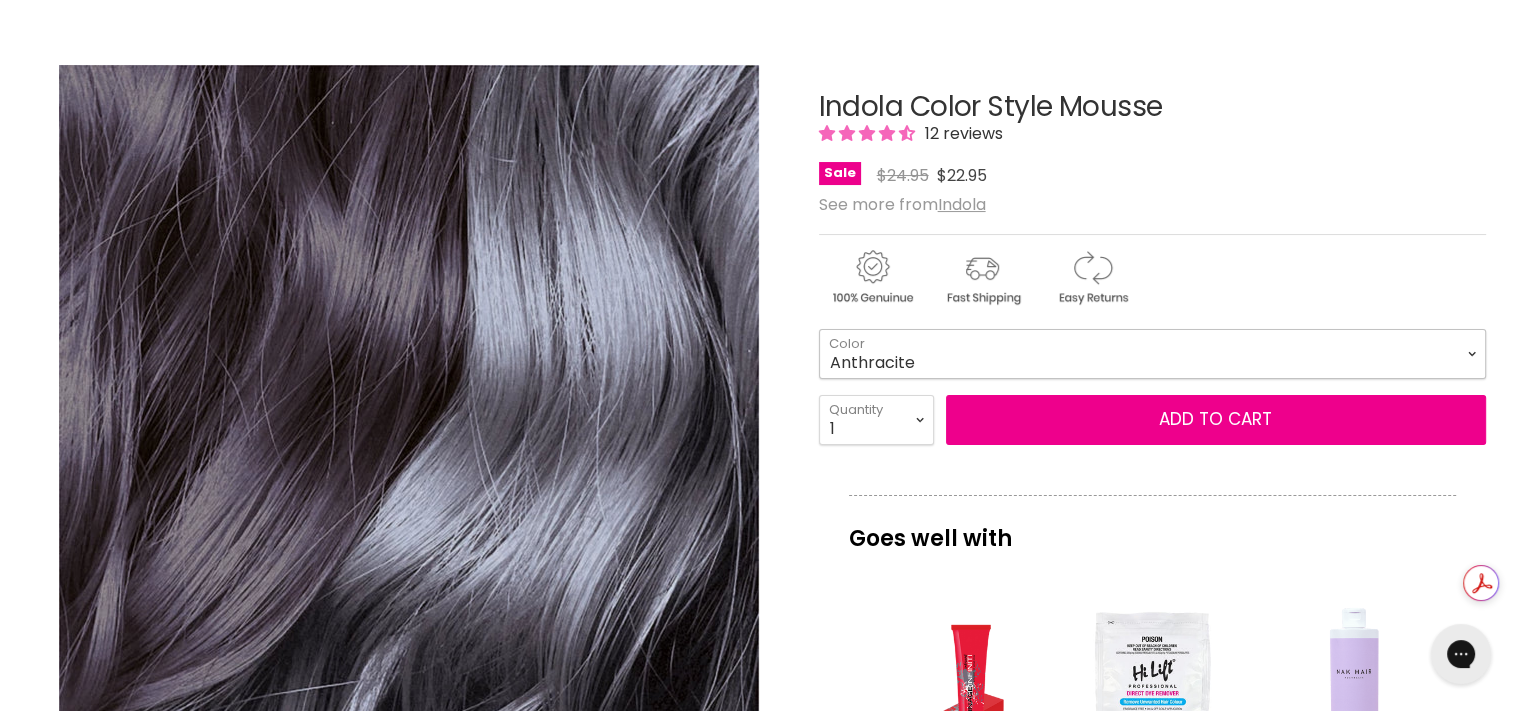 click on "Beige Blonde
Honey Blonde
Medium Blonde
Dark Blonde
Medium Brown
Strawberry Rosé
Soft Mauve
Copper
Red
Light Brown Hazel
Dark Ash
Anthracite
Pearl Grey
Silver" at bounding box center [1152, 354] 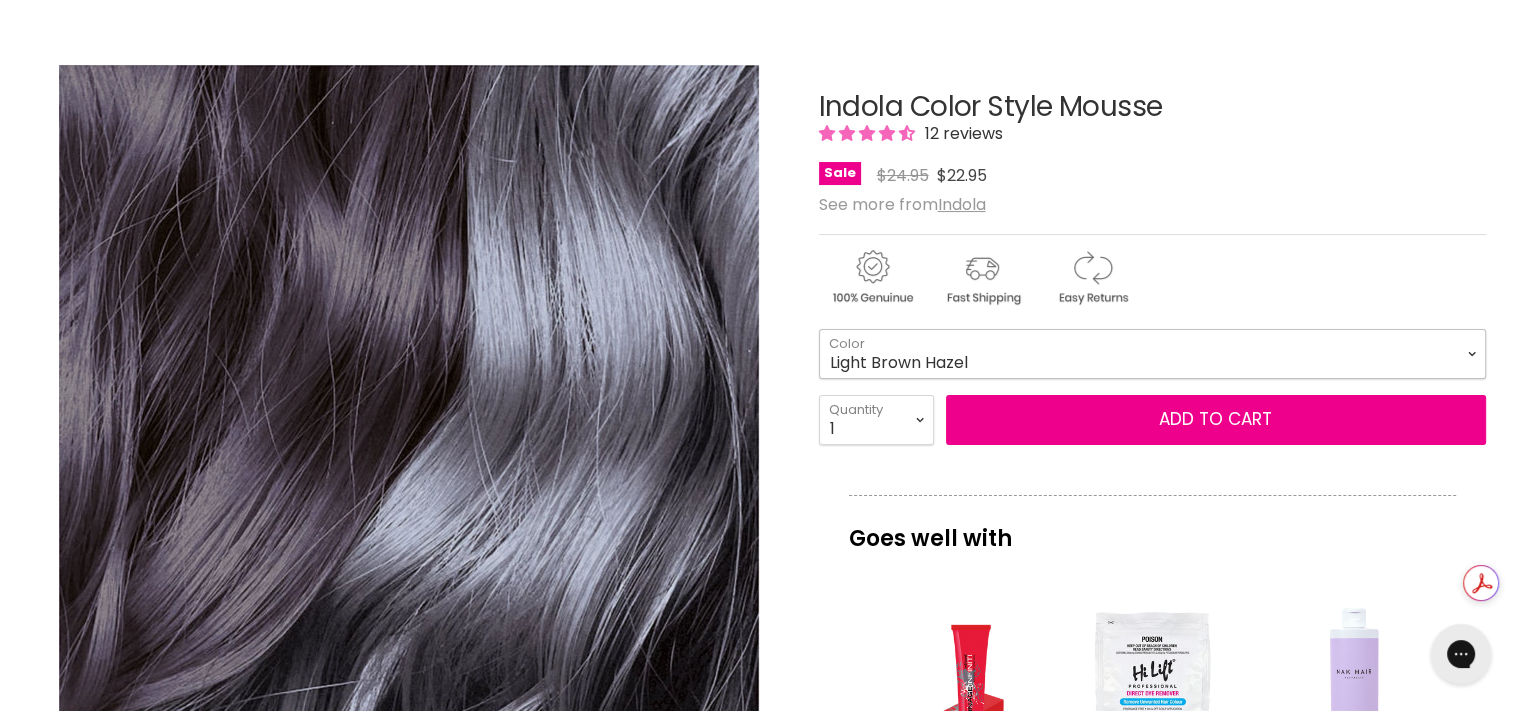 click on "Beige Blonde
Honey Blonde
Medium Blonde
Dark Blonde
Medium Brown
Strawberry Rosé
Soft Mauve
Copper
Red
Light Brown Hazel
Dark Ash
Anthracite
Pearl Grey
Silver" at bounding box center (1152, 354) 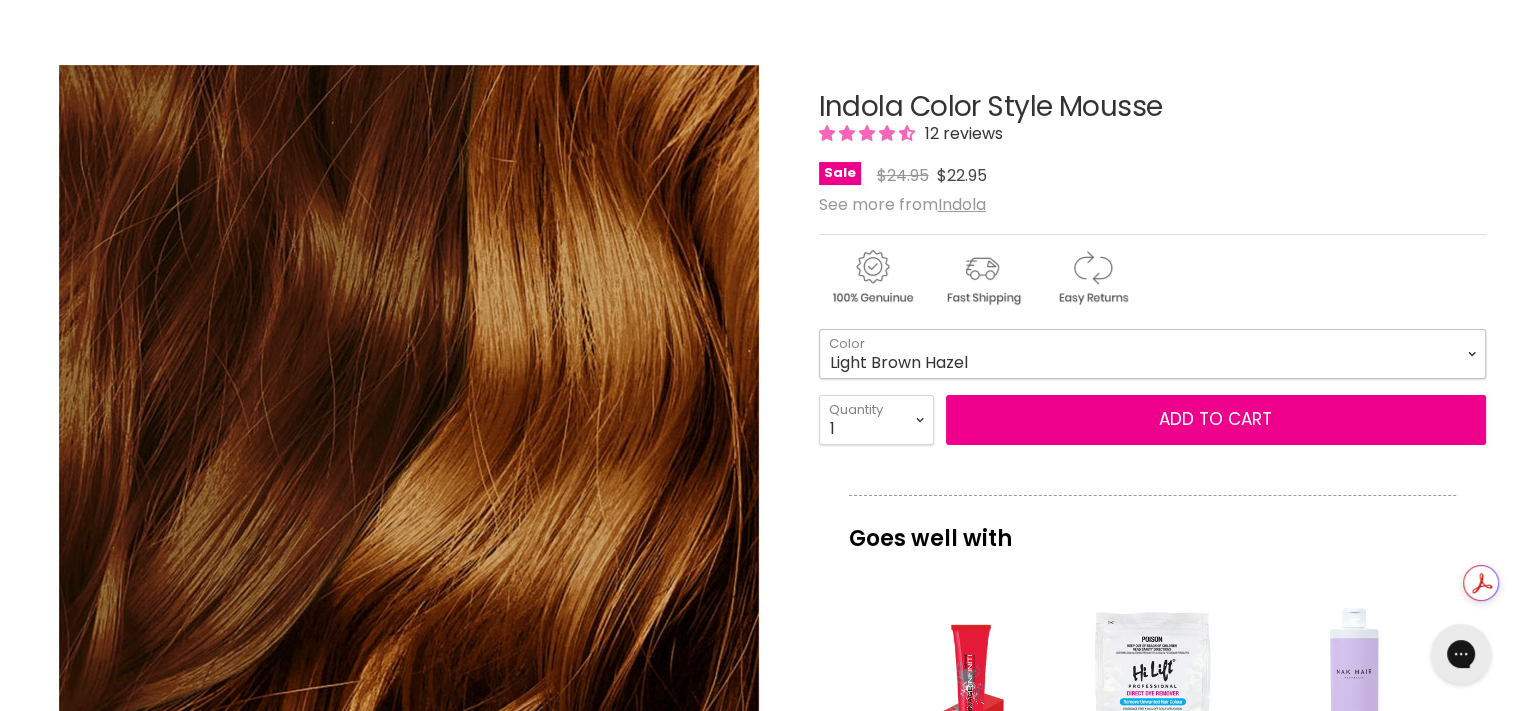 click on "Beige Blonde
Honey Blonde
Medium Blonde
Dark Blonde
Medium Brown
Strawberry Rosé
Soft Mauve
Copper
Red
Light Brown Hazel
Dark Ash
Anthracite
Pearl Grey
Silver" at bounding box center (1152, 354) 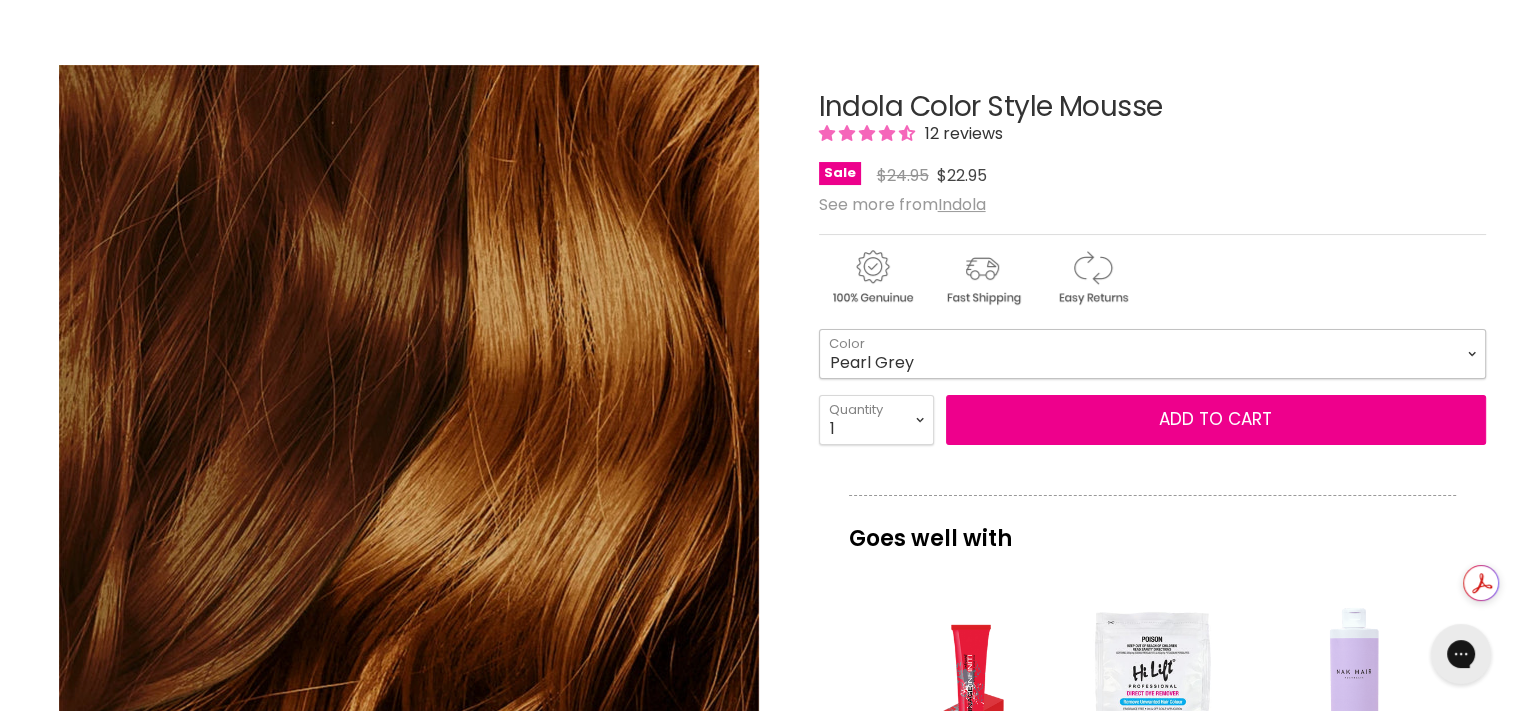 click on "Beige Blonde
Honey Blonde
Medium Blonde
Dark Blonde
Medium Brown
Strawberry Rosé
Soft Mauve
Copper
Red
Light Brown Hazel
Dark Ash
Anthracite
Pearl Grey
Silver" at bounding box center (1152, 354) 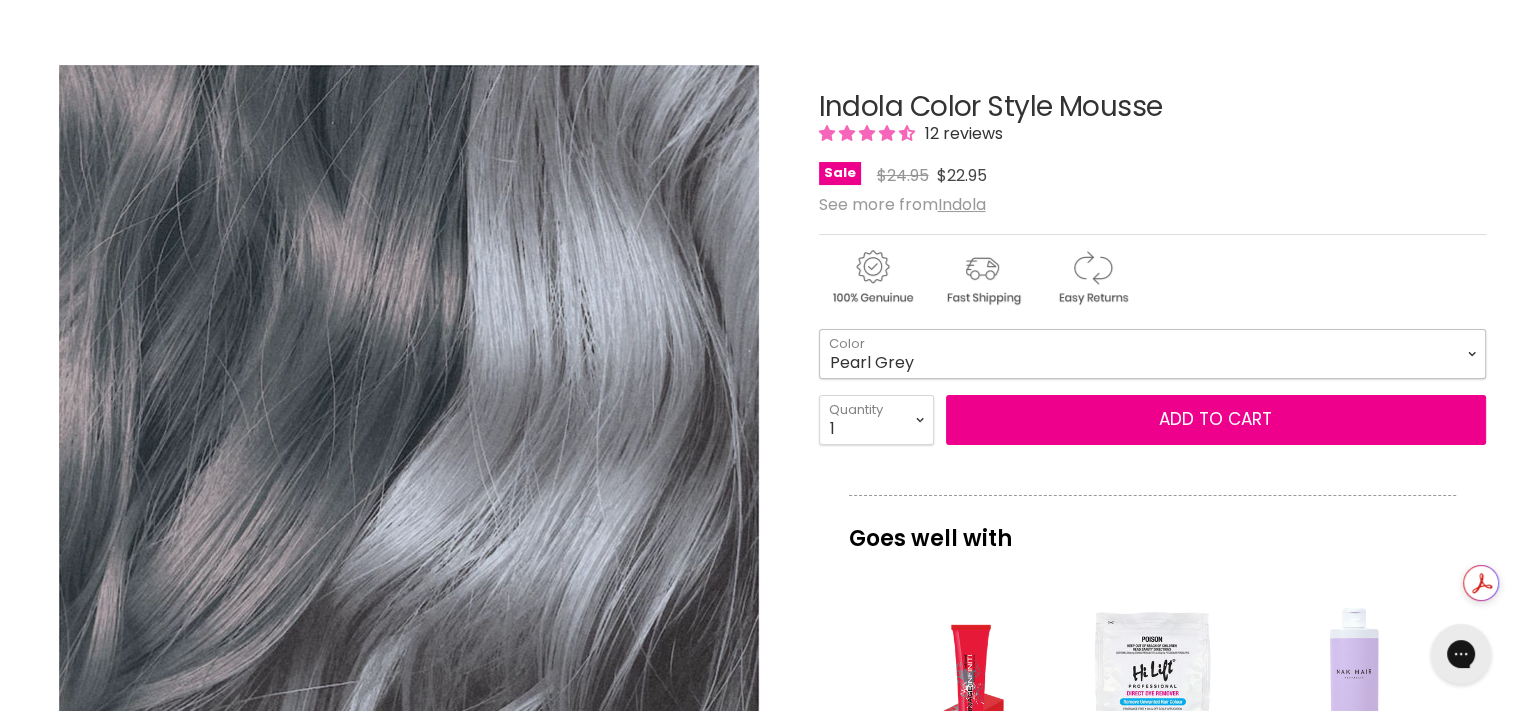 click on "Beige Blonde
Honey Blonde
Medium Blonde
Dark Blonde
Medium Brown
Strawberry Rosé
Soft Mauve
Copper
Red
Light Brown Hazel
Dark Ash
Anthracite
Pearl Grey
Silver" at bounding box center [1152, 354] 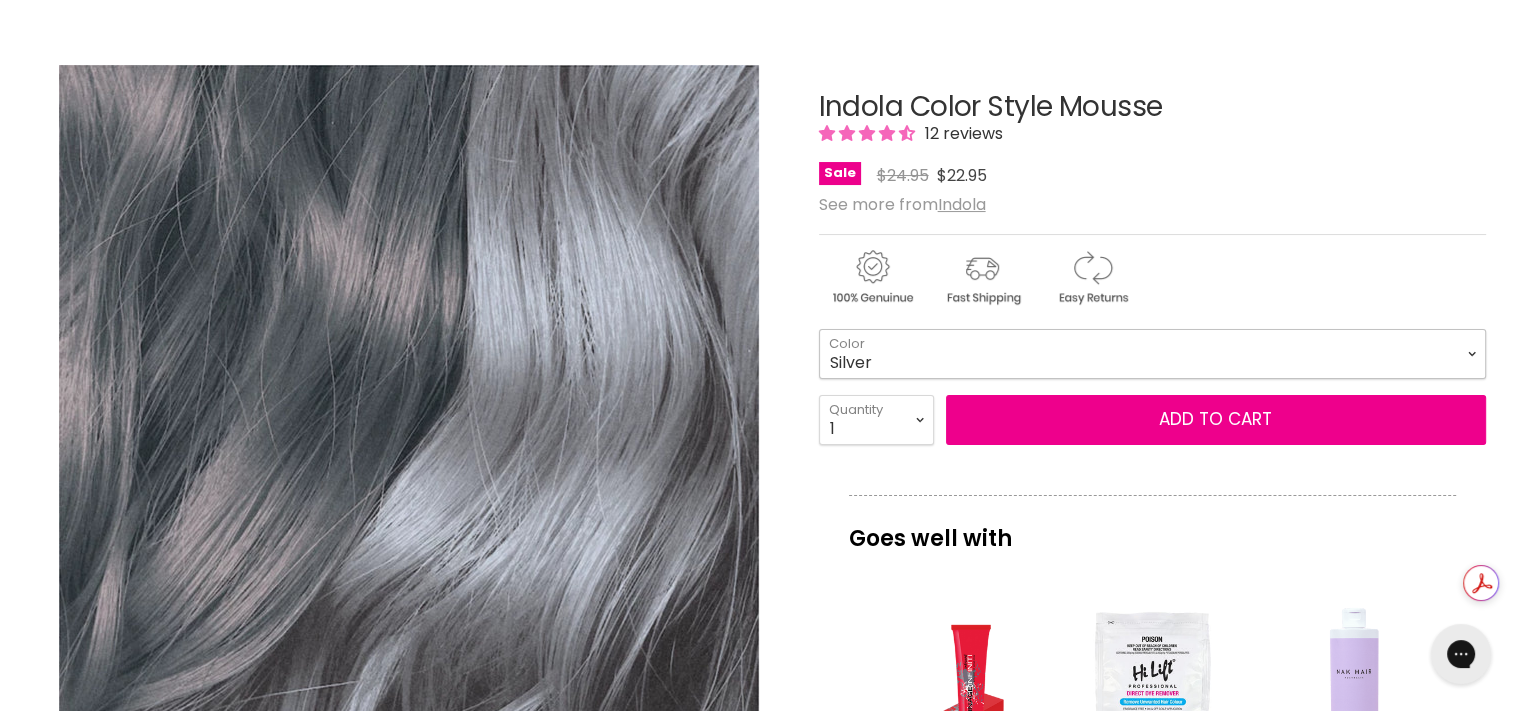 click on "Beige Blonde
Honey Blonde
Medium Blonde
Dark Blonde
Medium Brown
Strawberry Rosé
Soft Mauve
Copper
Red
Light Brown Hazel
Dark Ash
Anthracite
Pearl Grey
Silver" at bounding box center (1152, 354) 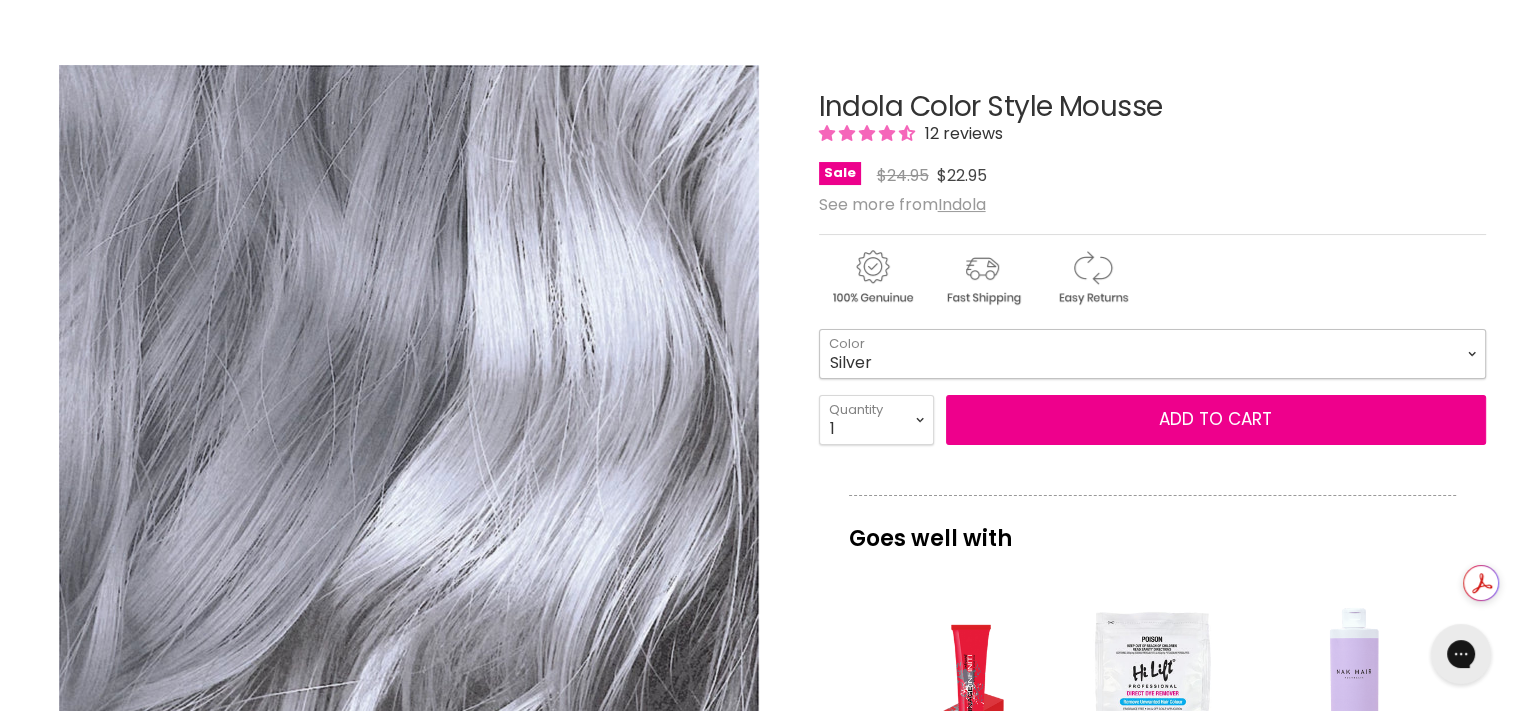 click on "Beige Blonde
Honey Blonde
Medium Blonde
Dark Blonde
Medium Brown
Strawberry Rosé
Soft Mauve
Copper
Red
Light Brown Hazel
Dark Ash
Anthracite
Pearl Grey
Silver" at bounding box center (1152, 354) 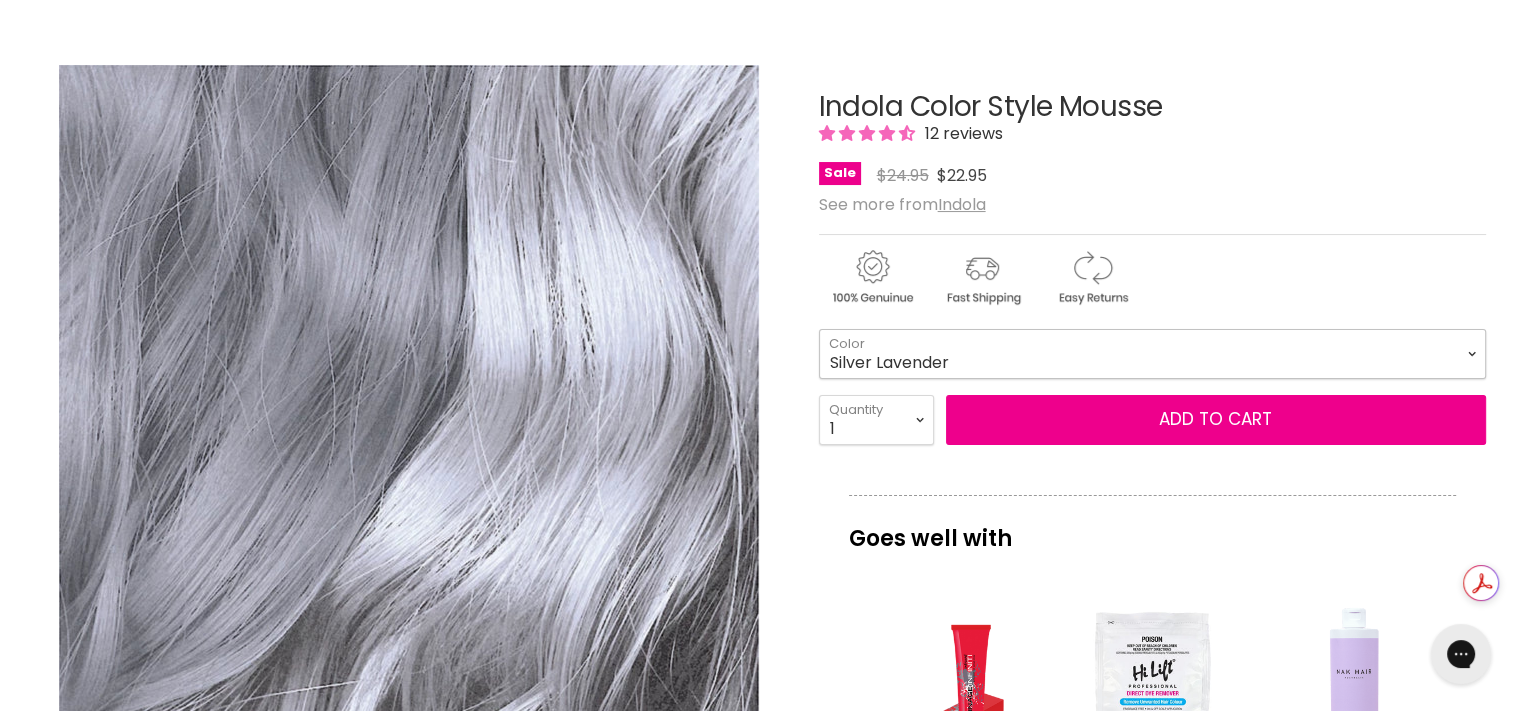 click on "Beige Blonde
Honey Blonde
Medium Blonde
Dark Blonde
Medium Brown
Strawberry Rosé
Soft Mauve
Copper
Red
Light Brown Hazel
Dark Ash
Anthracite
Pearl Grey
Silver" at bounding box center (1152, 354) 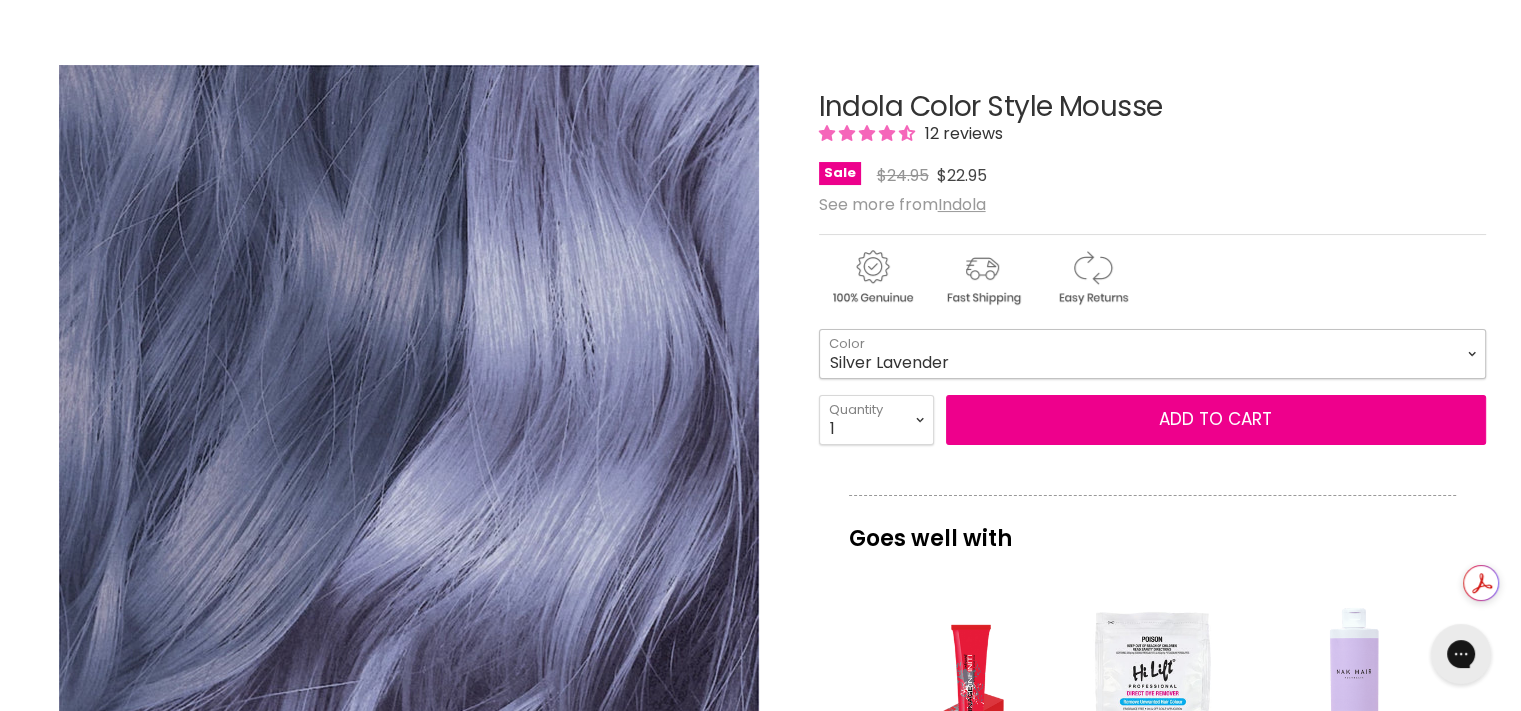click on "Beige Blonde
Honey Blonde
Medium Blonde
Dark Blonde
Medium Brown
Strawberry Rosé
Soft Mauve
Copper
Red
Light Brown Hazel
Dark Ash
Anthracite
Pearl Grey
Silver" at bounding box center [1152, 354] 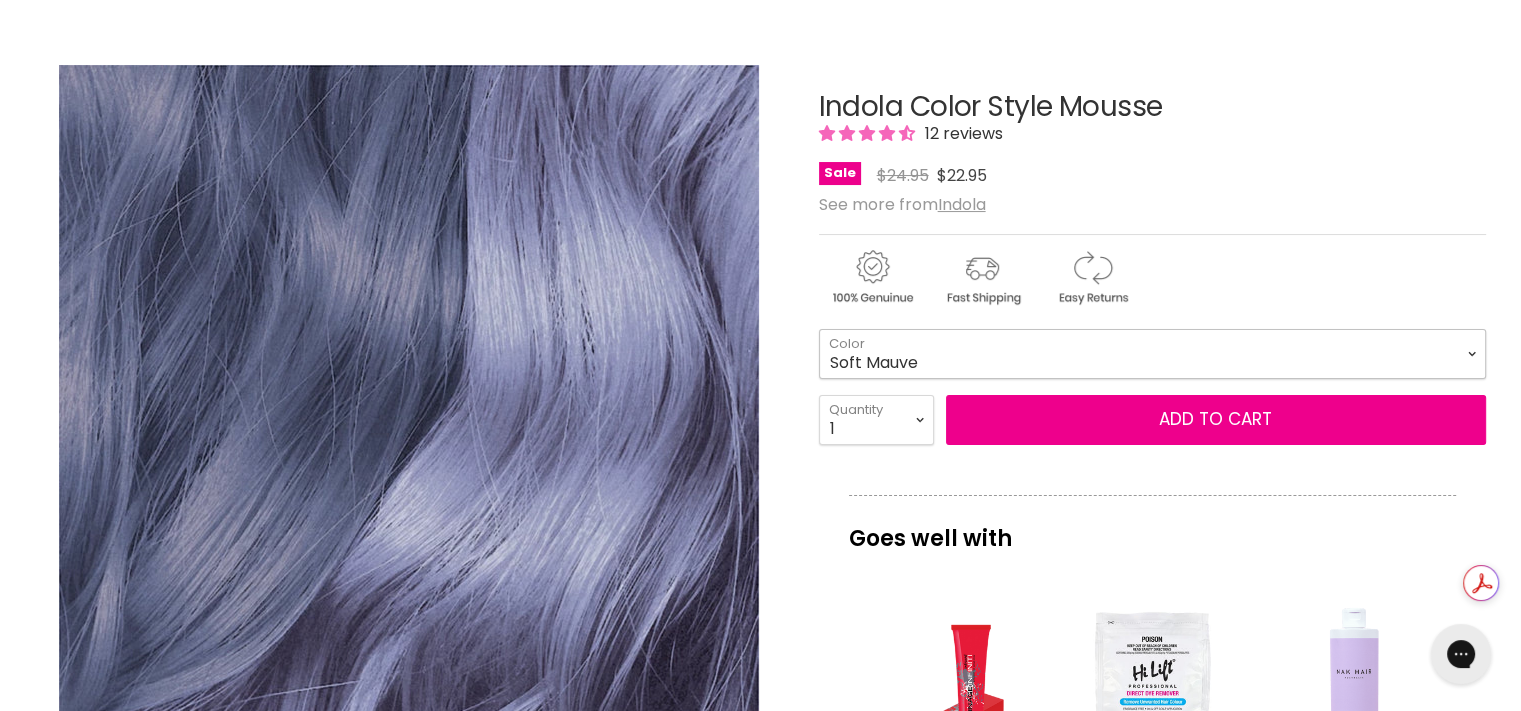 click on "Beige Blonde
Honey Blonde
Medium Blonde
Dark Blonde
Medium Brown
Strawberry Rosé
Soft Mauve
Copper
Red
Light Brown Hazel
Dark Ash
Anthracite
Pearl Grey
Silver" at bounding box center (1152, 354) 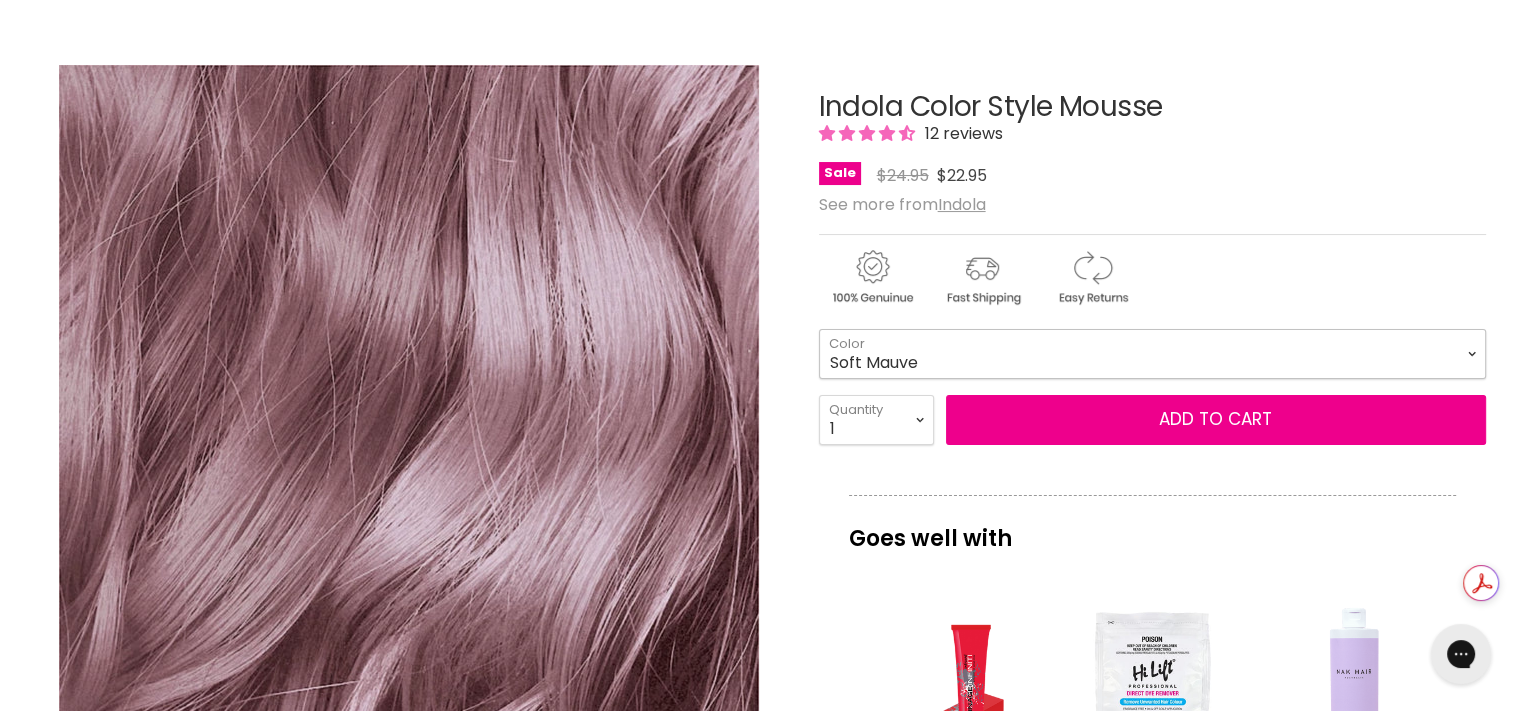 click on "Beige Blonde
Honey Blonde
Medium Blonde
Dark Blonde
Medium Brown
Strawberry Rosé
Soft Mauve
Copper
Red
Light Brown Hazel
Dark Ash
Anthracite
Pearl Grey
Silver" at bounding box center [1152, 354] 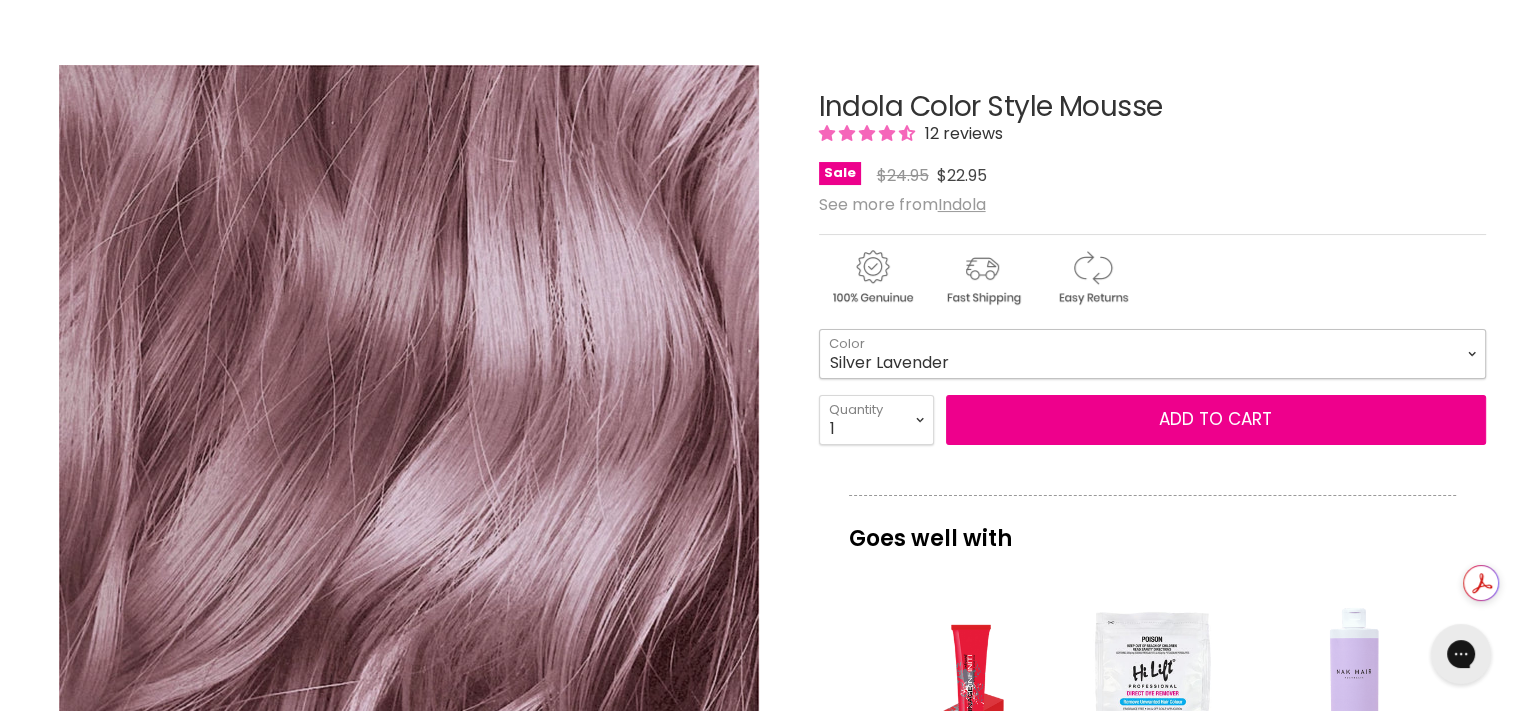 click on "Beige Blonde
Honey Blonde
Medium Blonde
Dark Blonde
Medium Brown
Strawberry Rosé
Soft Mauve
Copper
Red
Light Brown Hazel
Dark Ash
Anthracite
Pearl Grey
Silver" at bounding box center (1152, 354) 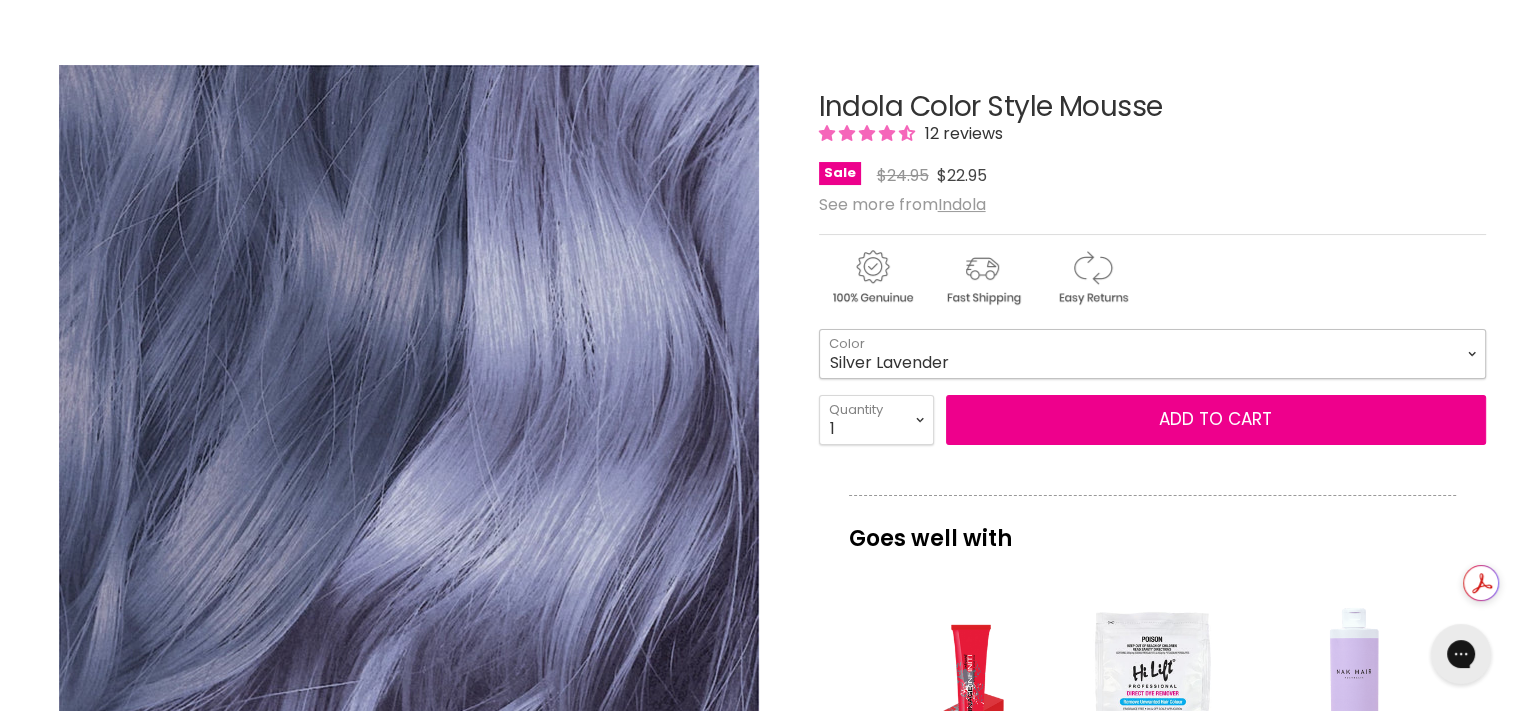 click on "Beige Blonde
Honey Blonde
Medium Blonde
Dark Blonde
Medium Brown
Strawberry Rosé
Soft Mauve
Copper
Red
Light Brown Hazel
Dark Ash
Anthracite
Pearl Grey
Silver" at bounding box center [1152, 354] 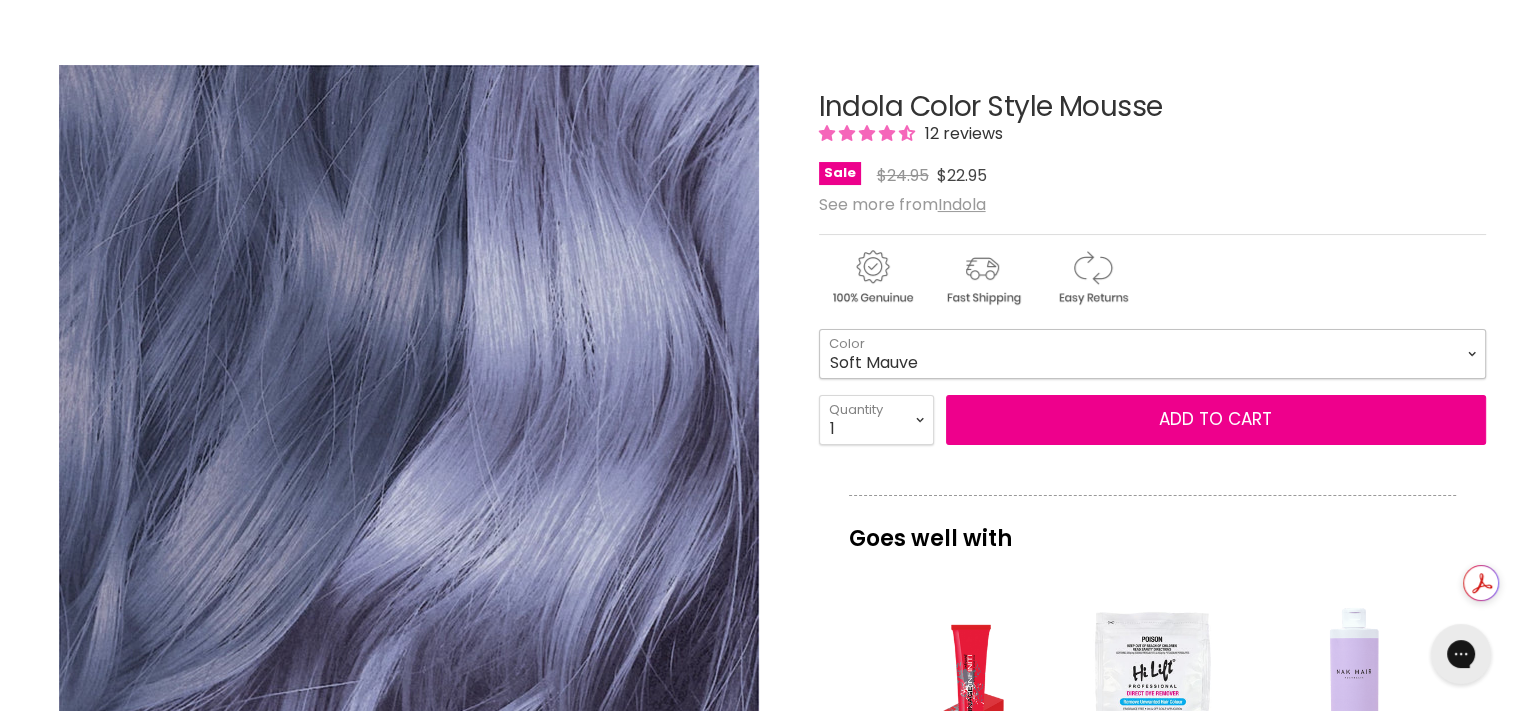 click on "Beige Blonde
Honey Blonde
Medium Blonde
Dark Blonde
Medium Brown
Strawberry Rosé
Soft Mauve
Copper
Red
Light Brown Hazel
Dark Ash
Anthracite
Pearl Grey
Silver" at bounding box center (1152, 354) 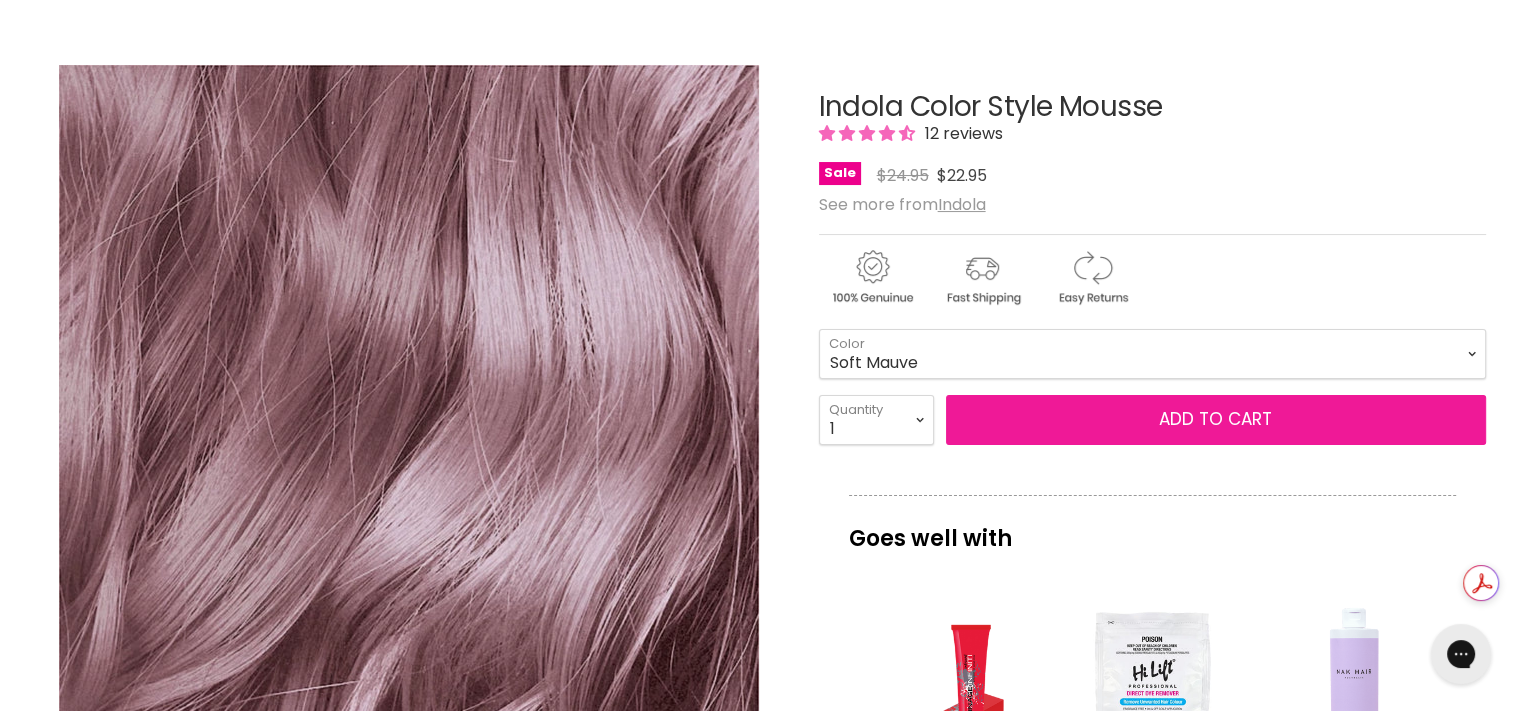 click on "Add to cart" at bounding box center (1216, 420) 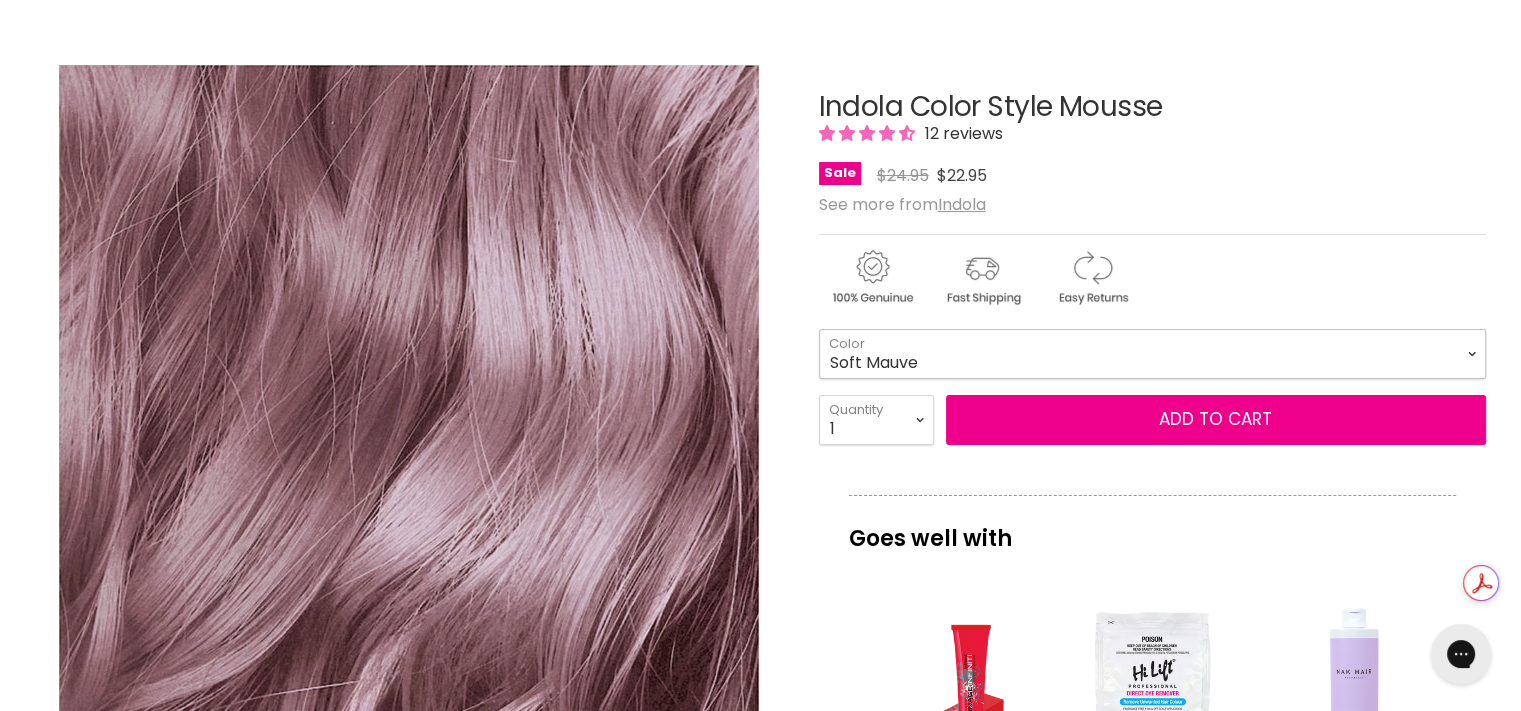 click on "Beige Blonde
Honey Blonde
Medium Blonde
Dark Blonde
Medium Brown
Strawberry Rosé
Soft Mauve
Copper
Red
Light Brown Hazel
Dark Ash
Anthracite
Pearl Grey
Silver" at bounding box center [1152, 354] 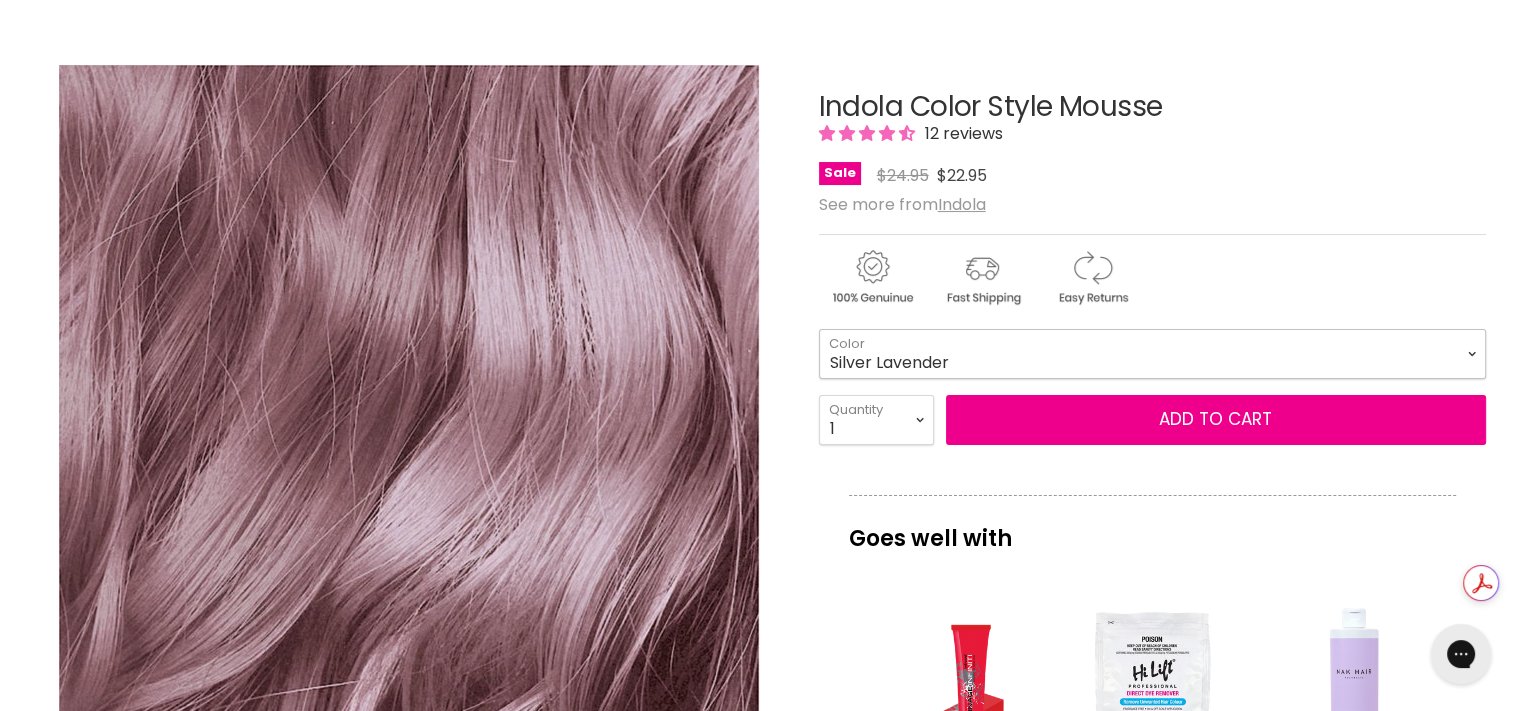 click on "Beige Blonde
Honey Blonde
Medium Blonde
Dark Blonde
Medium Brown
Strawberry Rosé
Soft Mauve
Copper
Red
Light Brown Hazel
Dark Ash
Anthracite
Pearl Grey
Silver" at bounding box center (1152, 354) 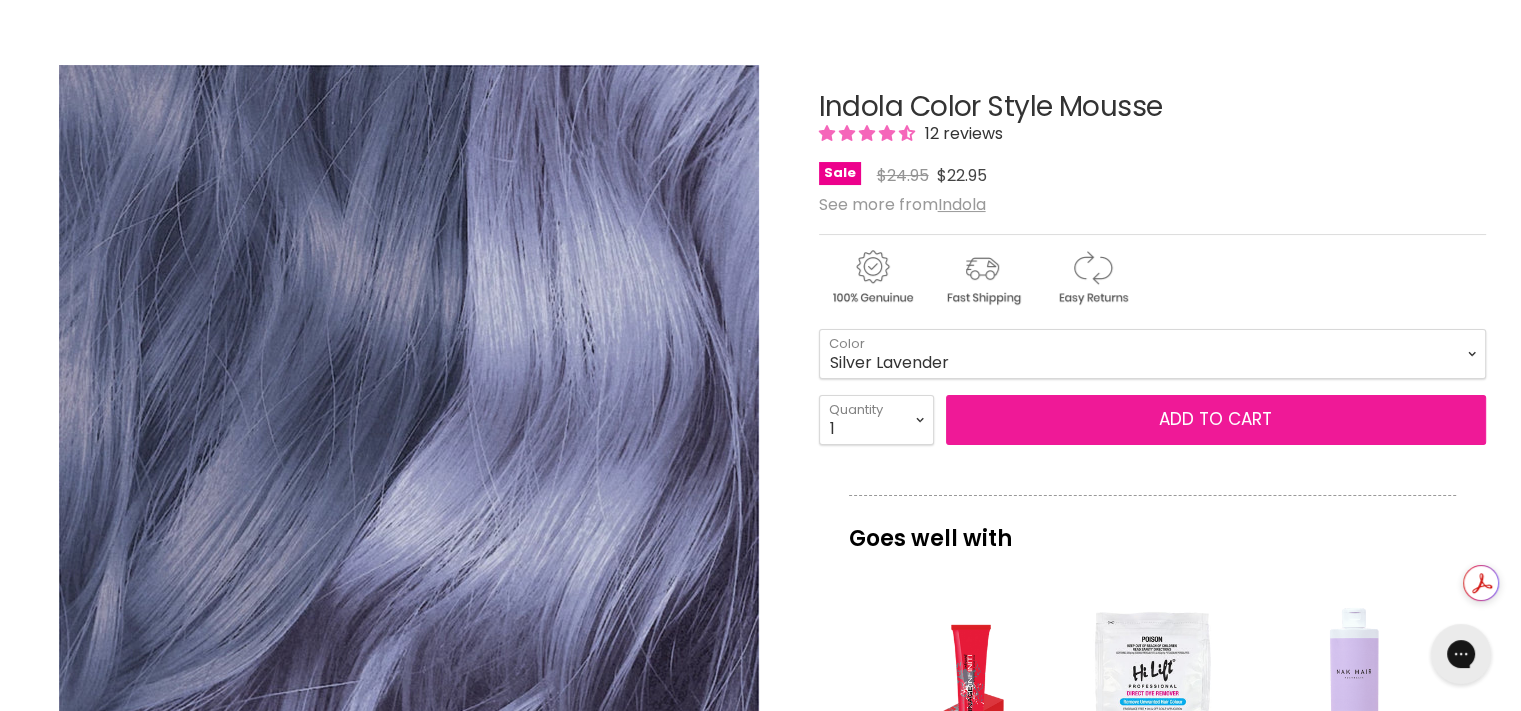 click on "Add to cart" at bounding box center (1216, 420) 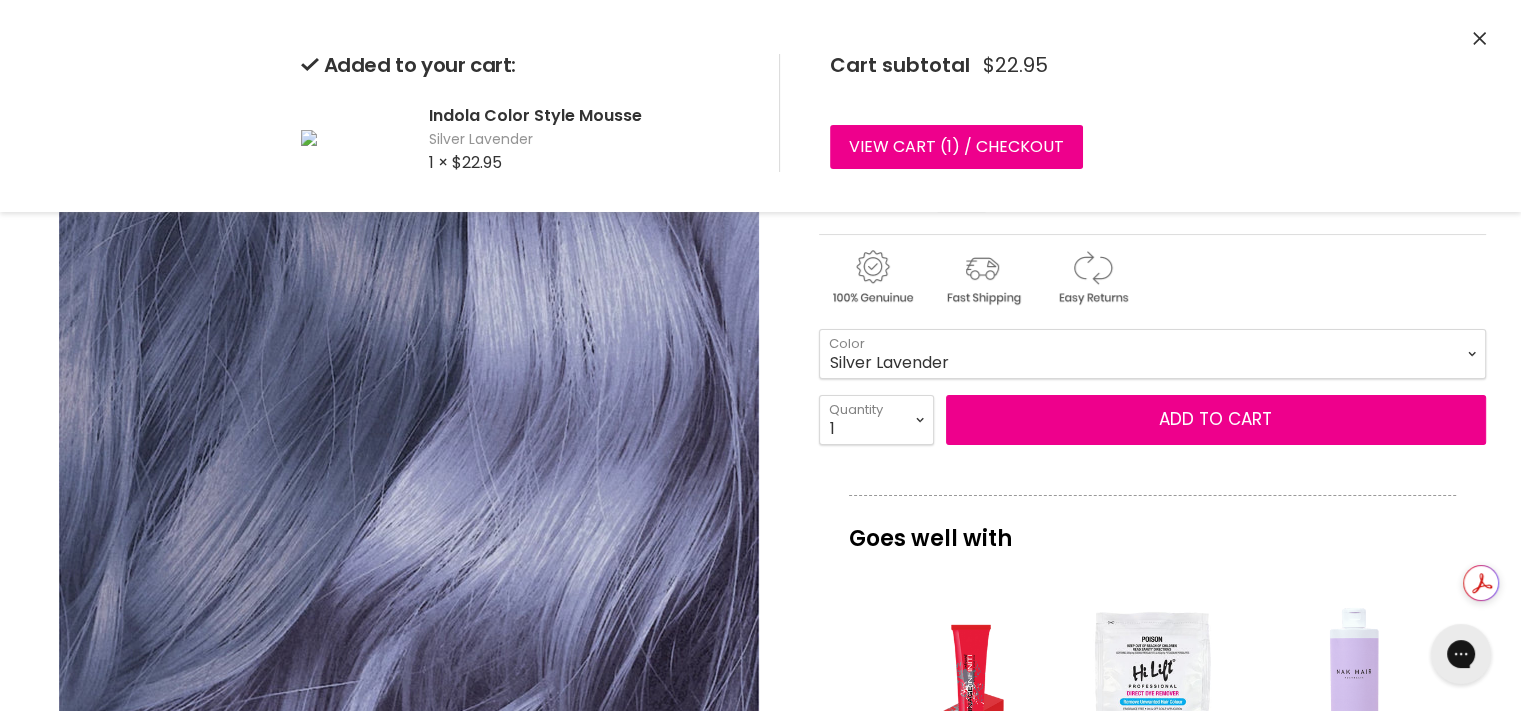 click on "Beige Blonde
Honey Blonde
Medium Blonde
Dark Blonde
Medium Brown
Strawberry Rosé
Soft Mauve
Copper
Red
Light Brown Hazel
Dark Ash
Anthracite
Pearl Grey
Silver" at bounding box center [1152, 354] 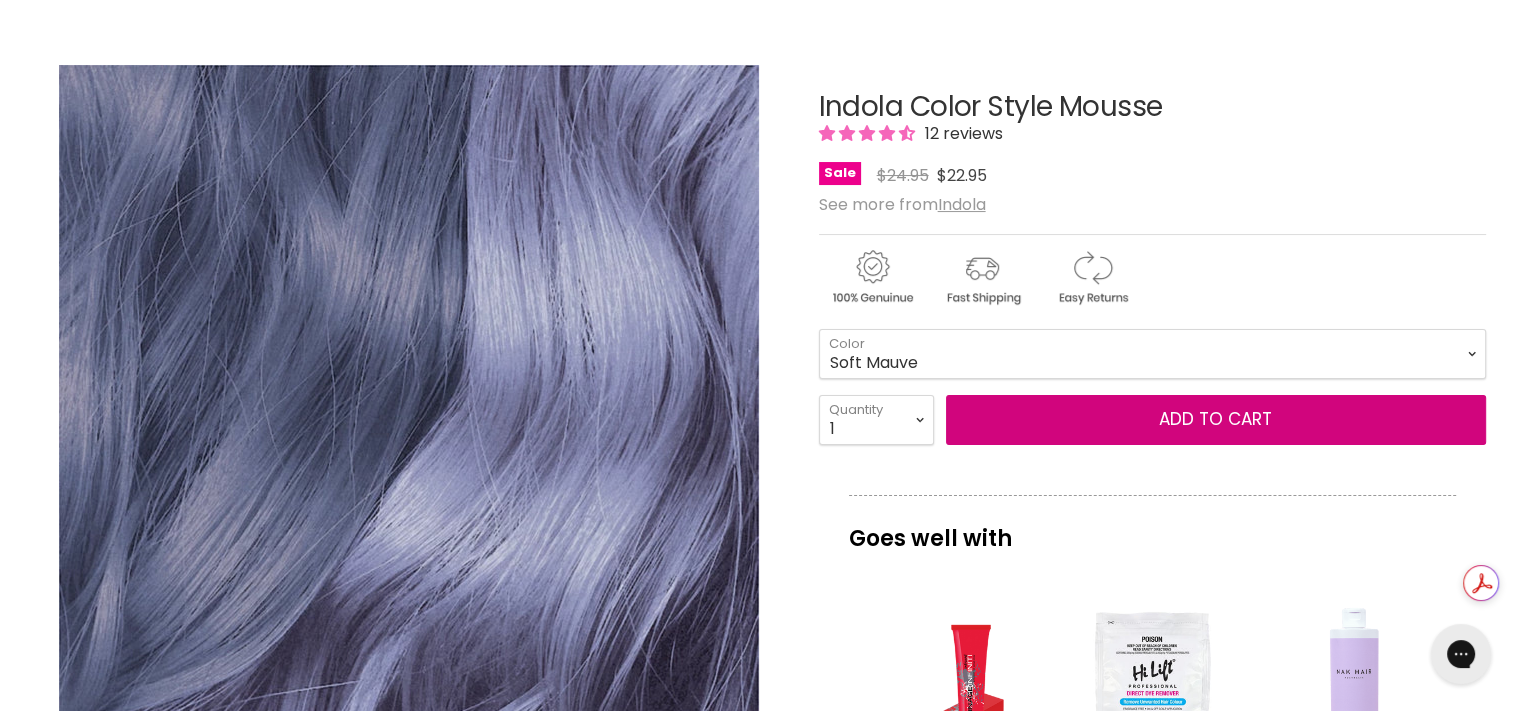 click on "Beige Blonde
Honey Blonde
Medium Blonde
Dark Blonde
Medium Brown
Strawberry Rosé
Soft Mauve
Copper
Red
Light Brown Hazel
Dark Ash
Anthracite
Pearl Grey
Silver" at bounding box center (1152, 354) 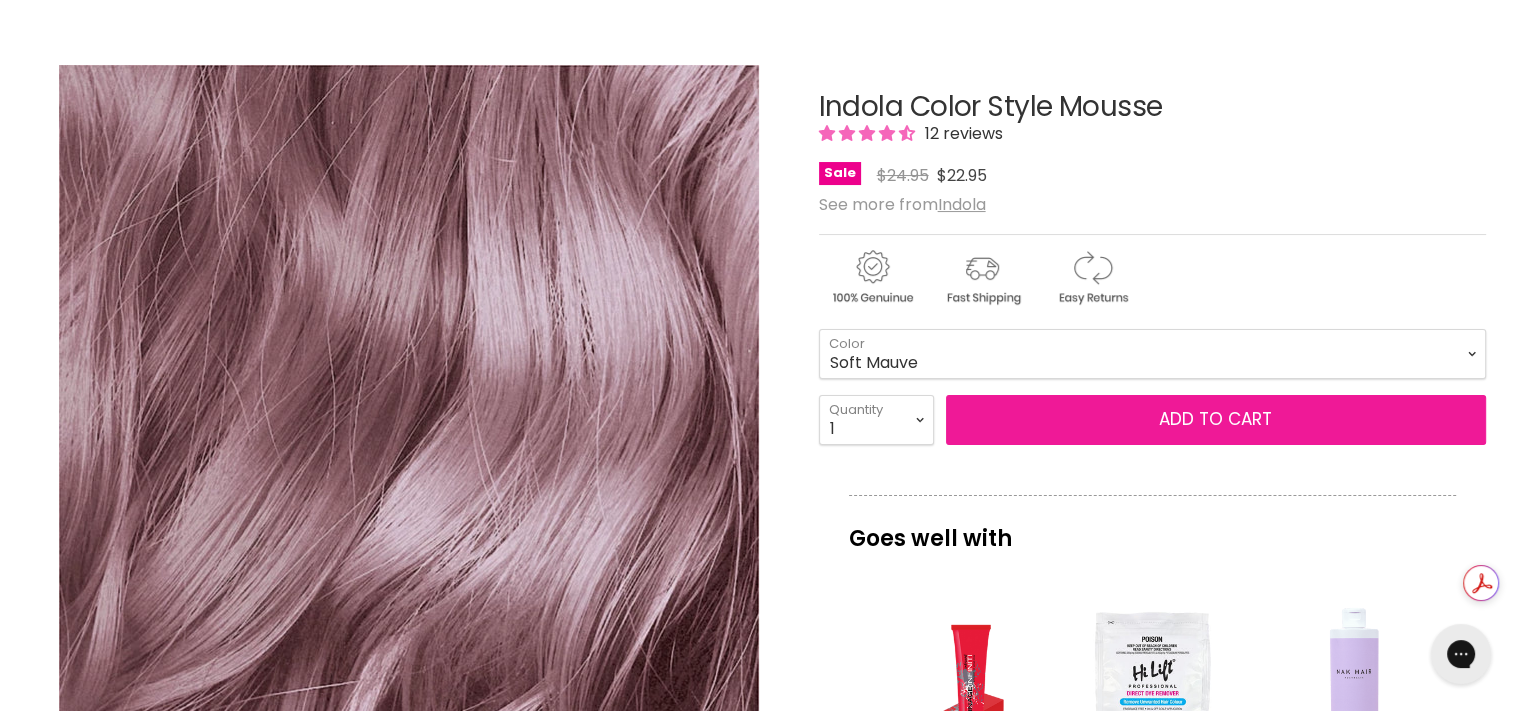 click on "Add to cart" at bounding box center (1216, 420) 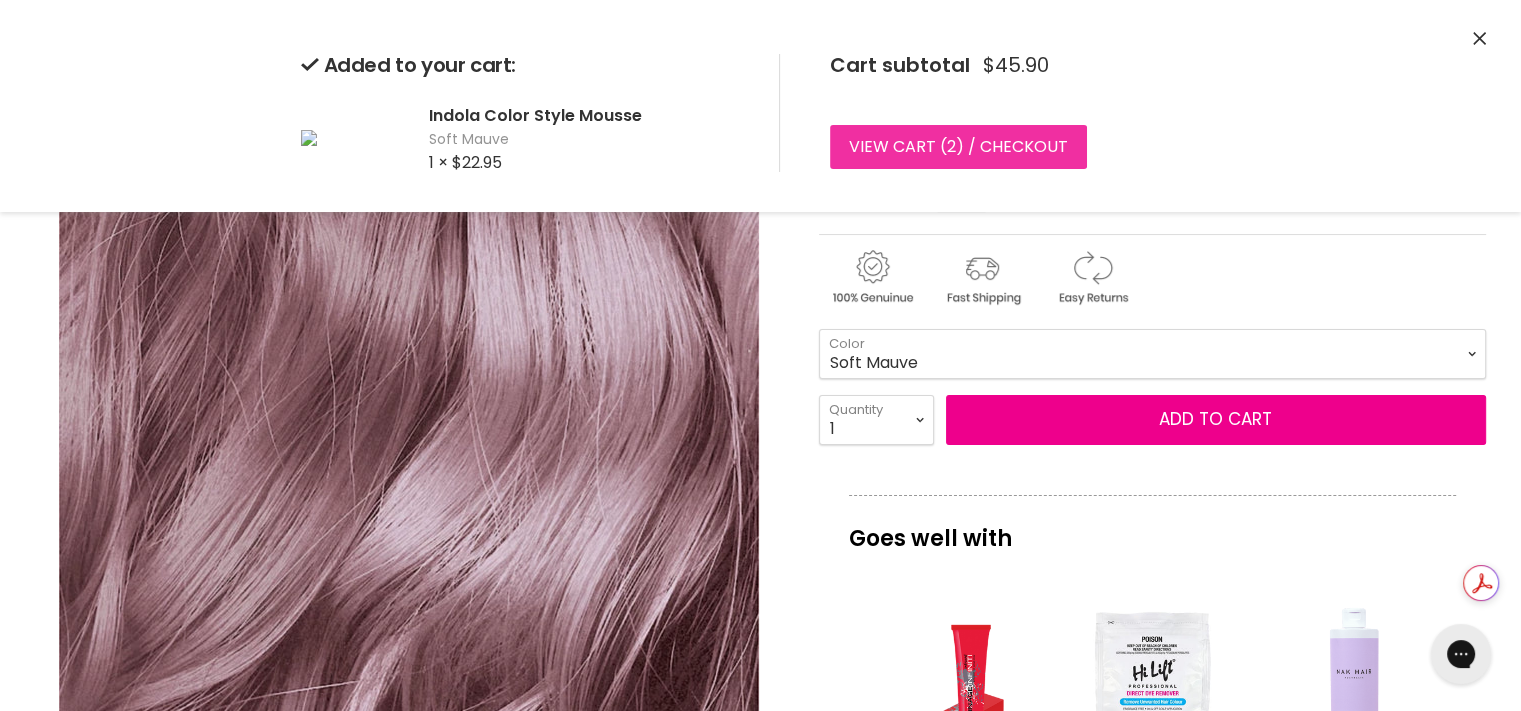 click on "View cart ( 2 )  /  Checkout" at bounding box center (958, 147) 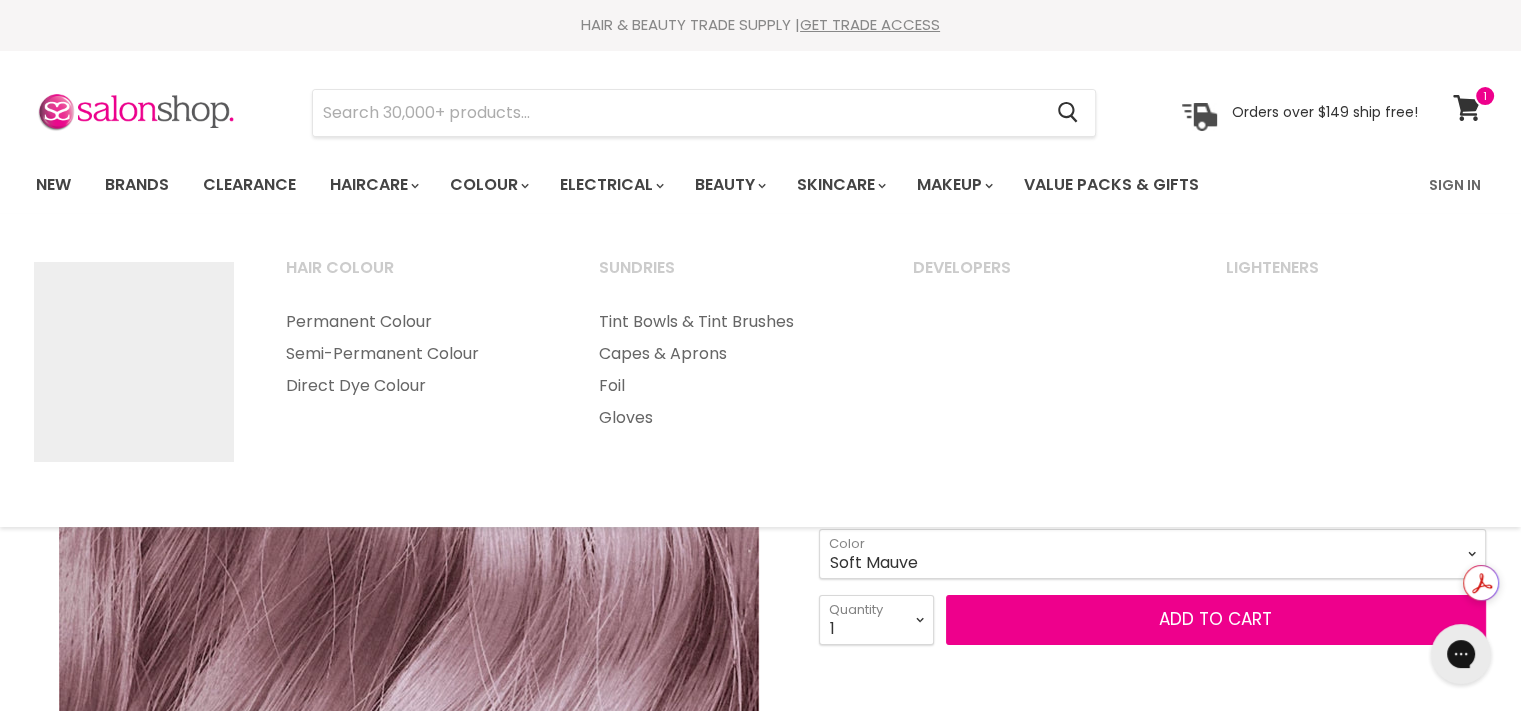 scroll, scrollTop: 0, scrollLeft: 0, axis: both 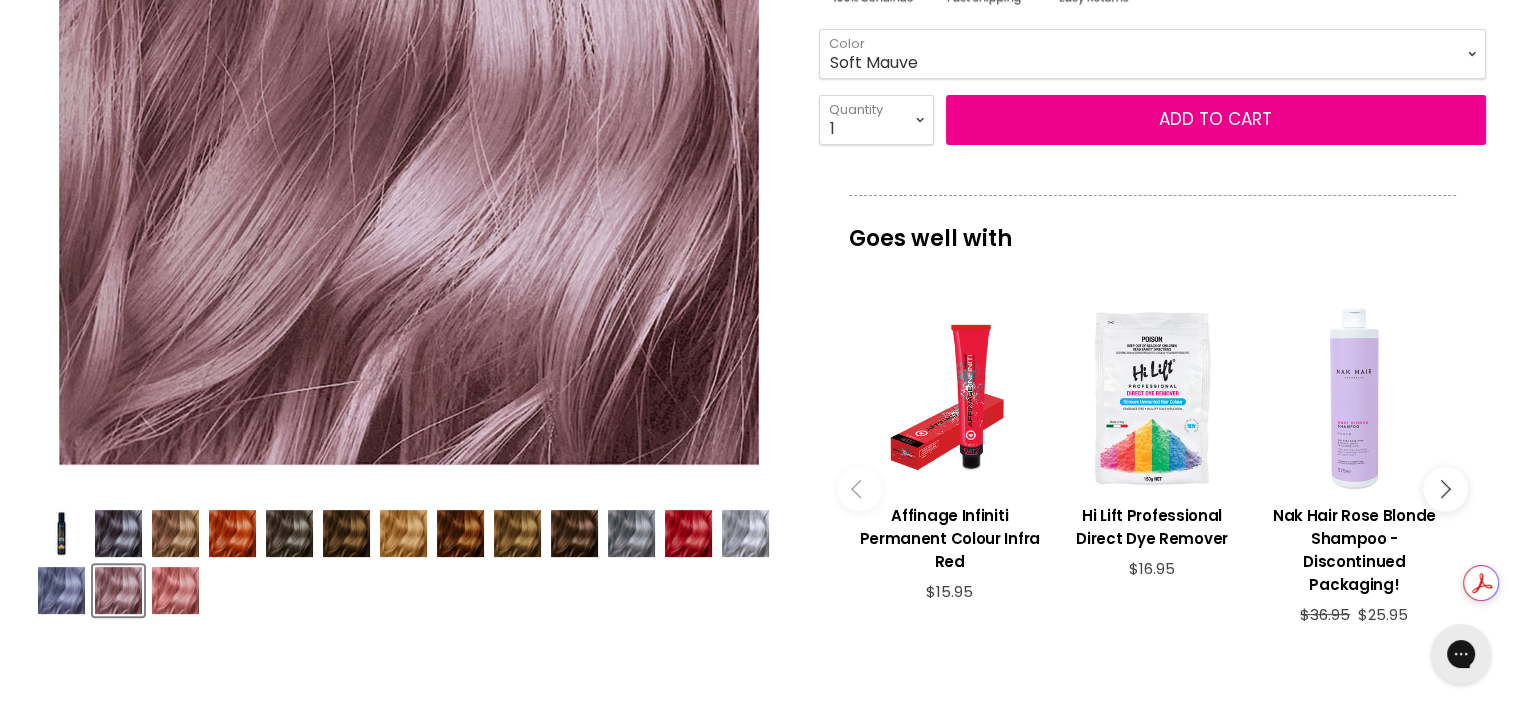 click at bounding box center [61, 533] 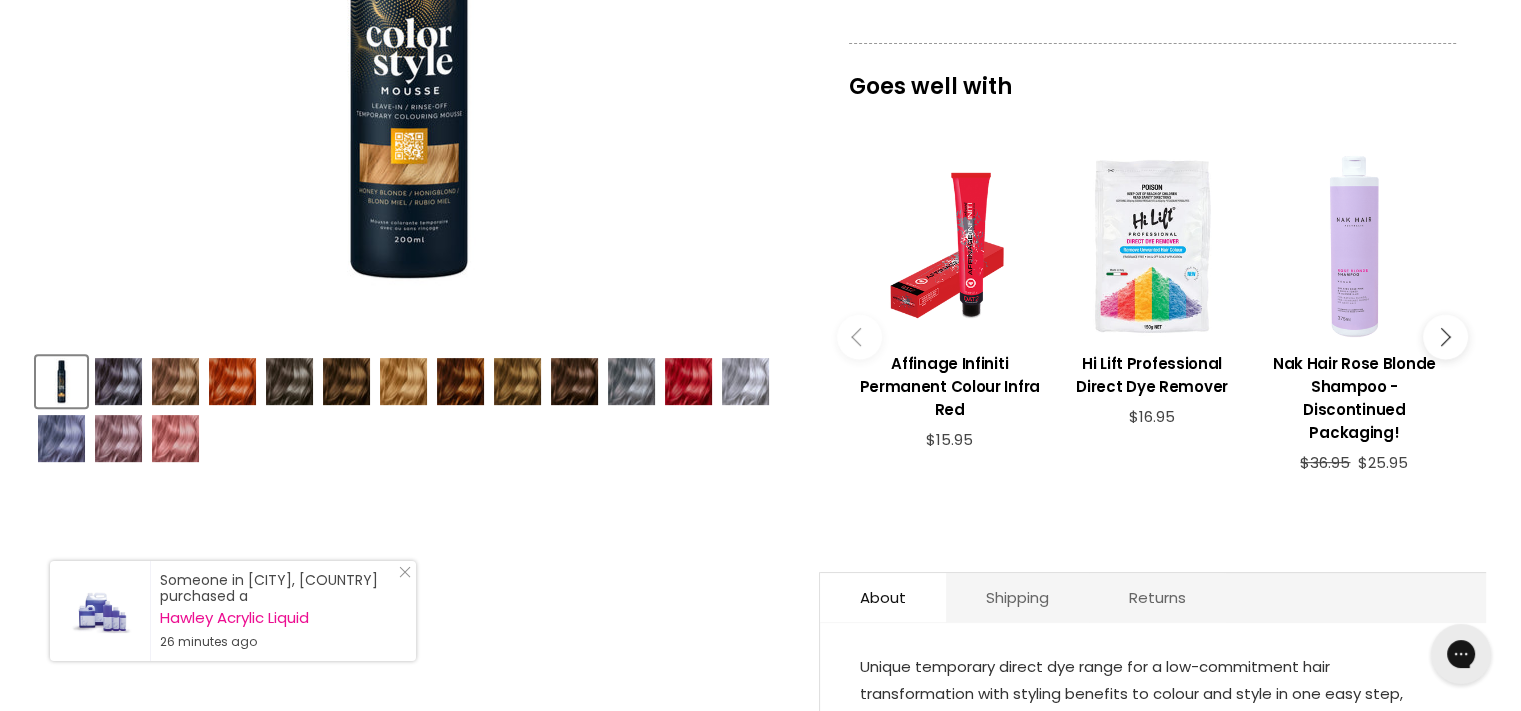 scroll, scrollTop: 669, scrollLeft: 0, axis: vertical 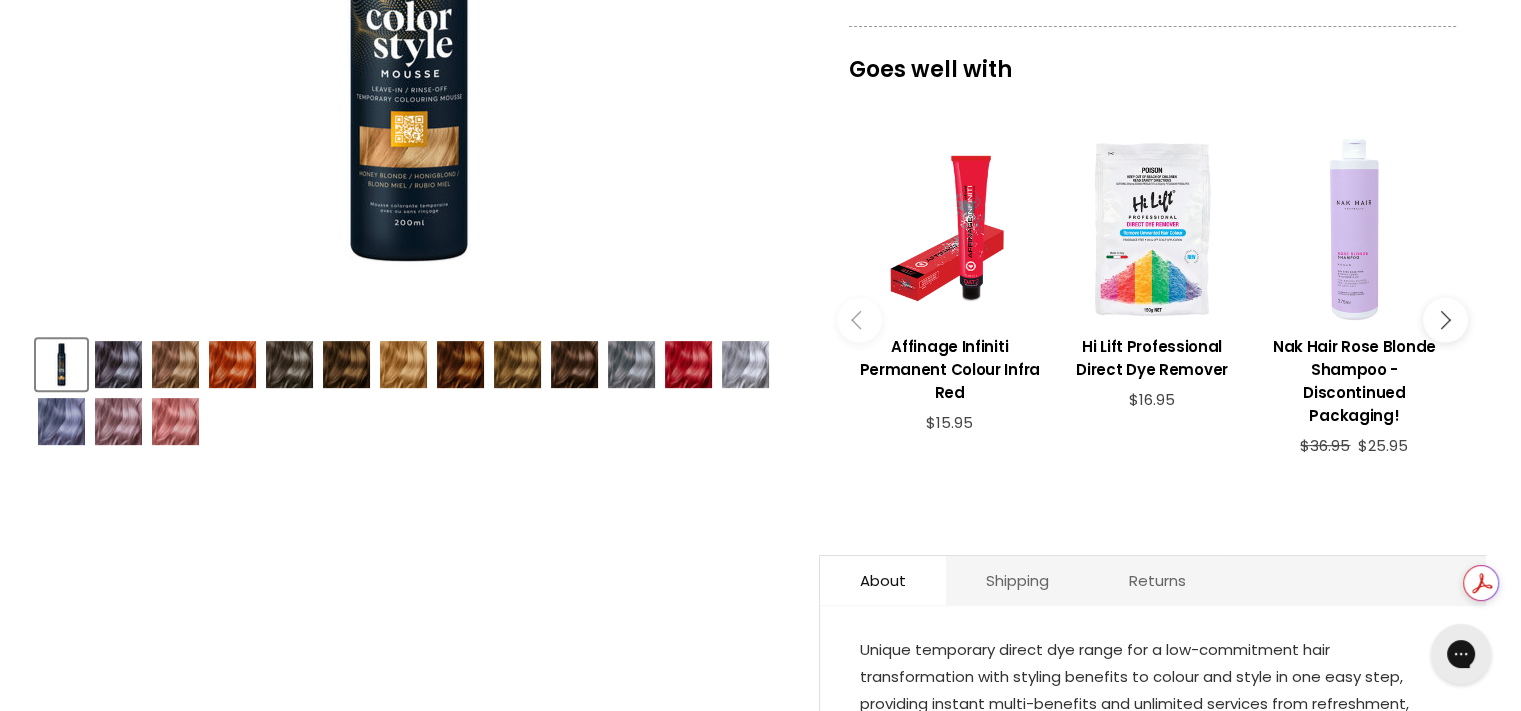 click at bounding box center [118, 364] 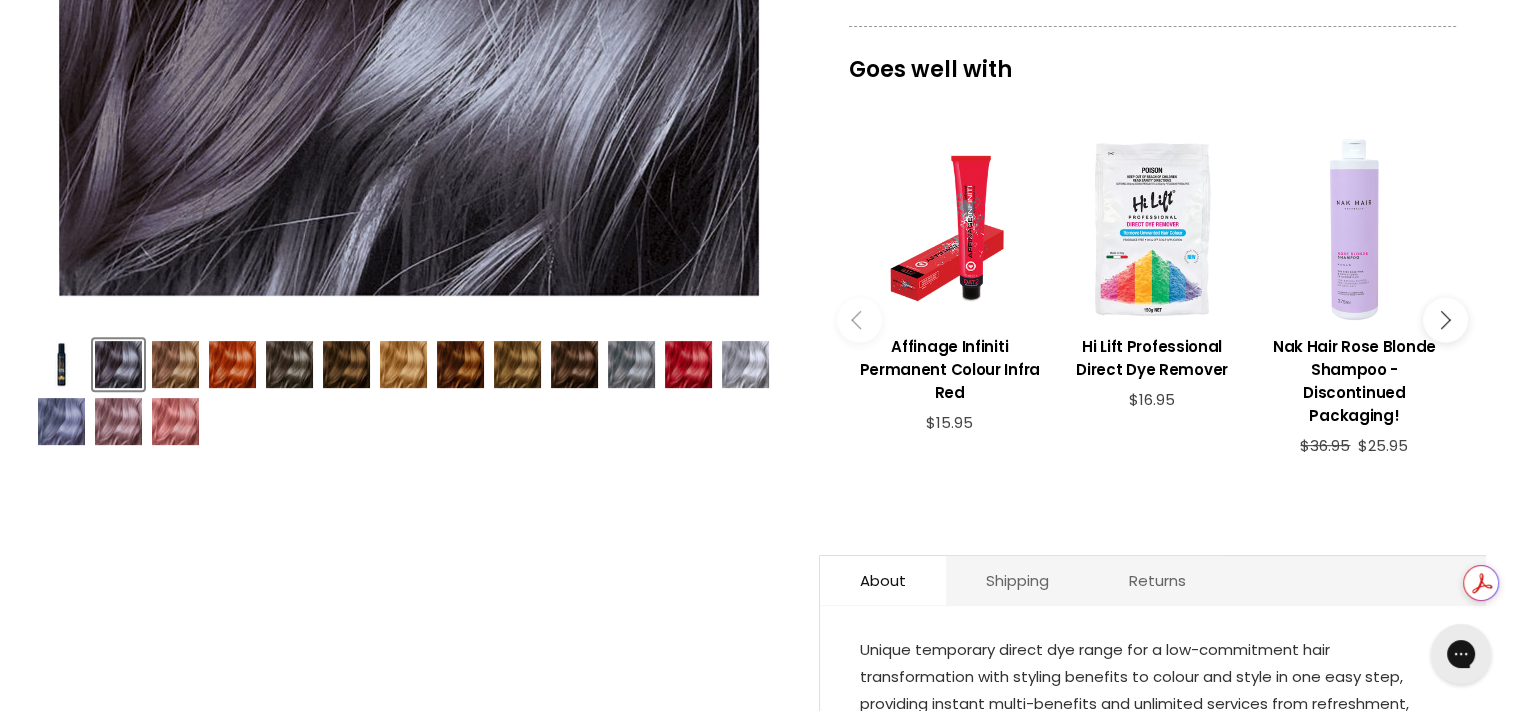 click at bounding box center (61, 421) 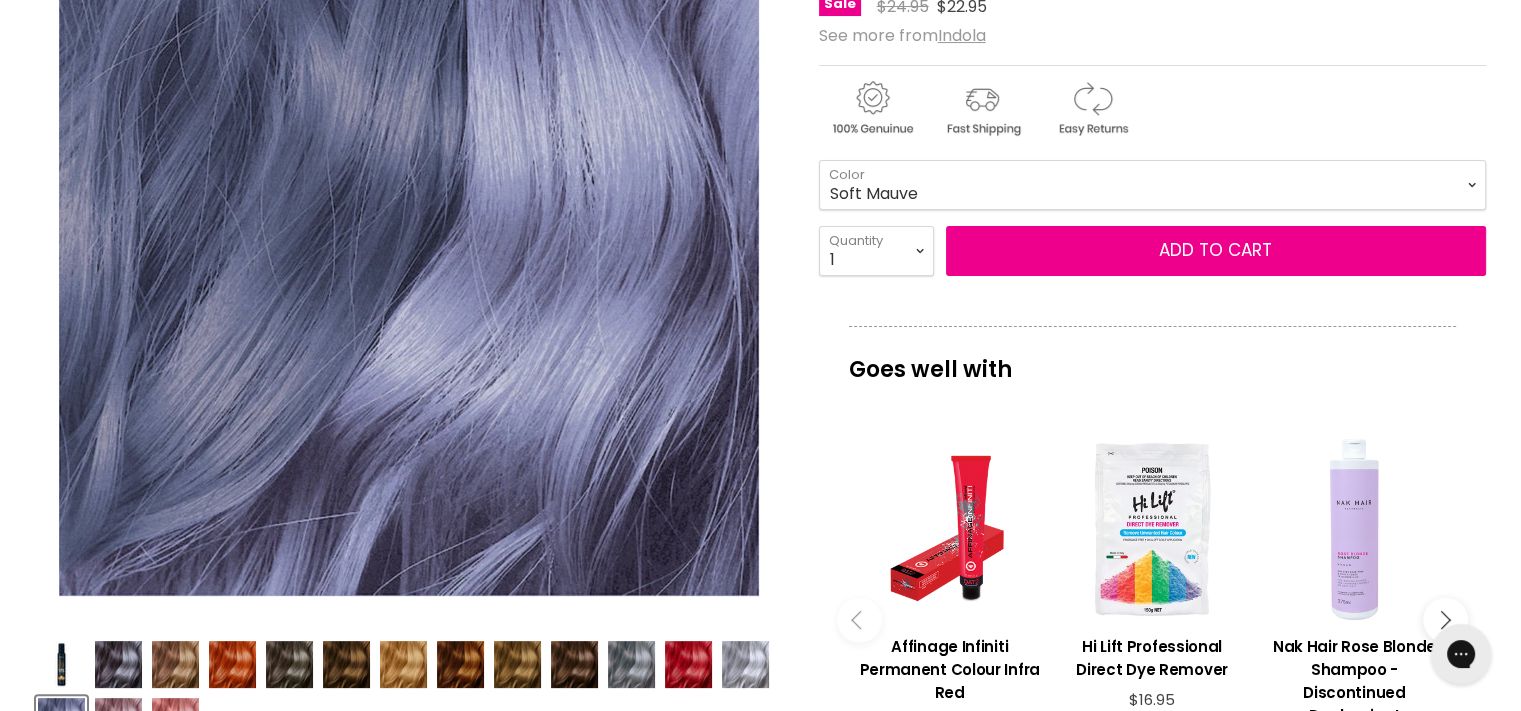 scroll, scrollTop: 469, scrollLeft: 0, axis: vertical 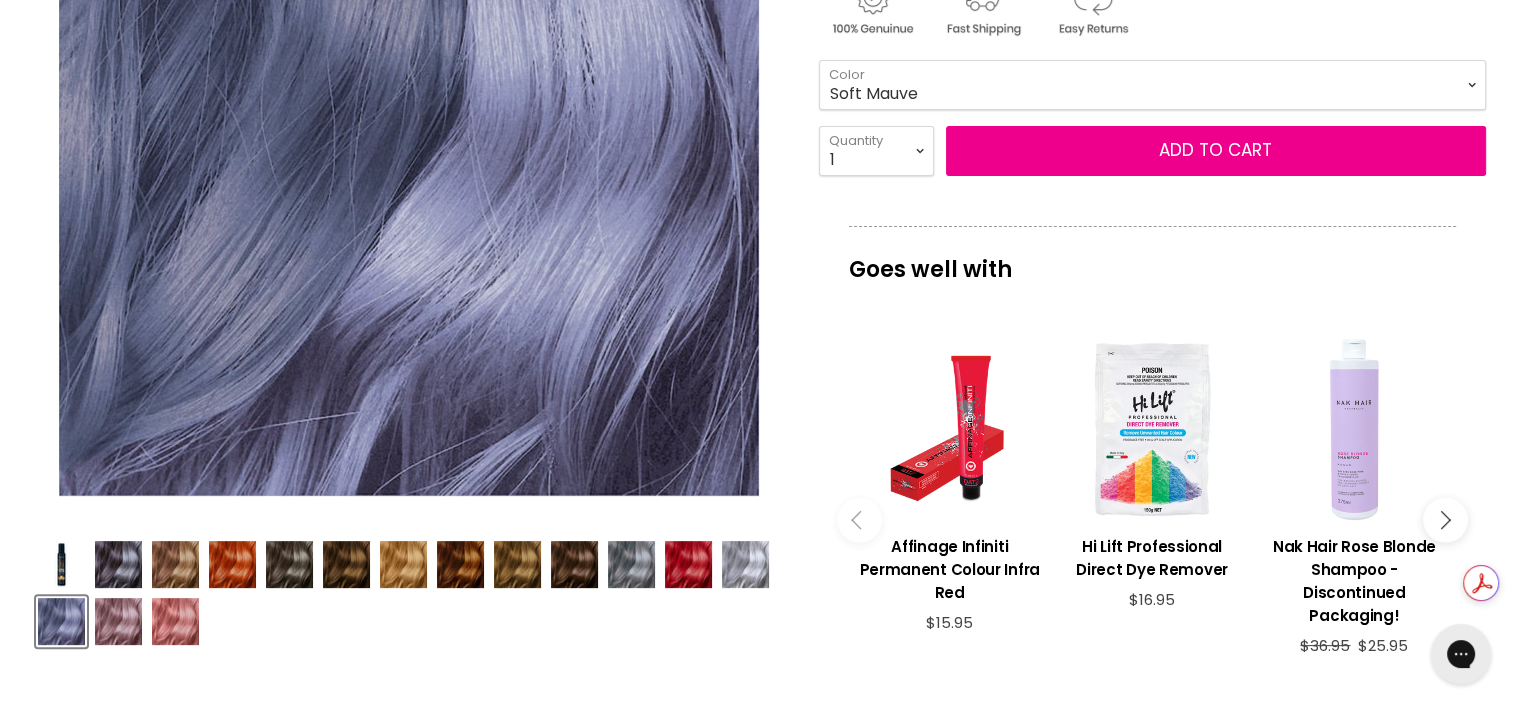 click at bounding box center (745, 564) 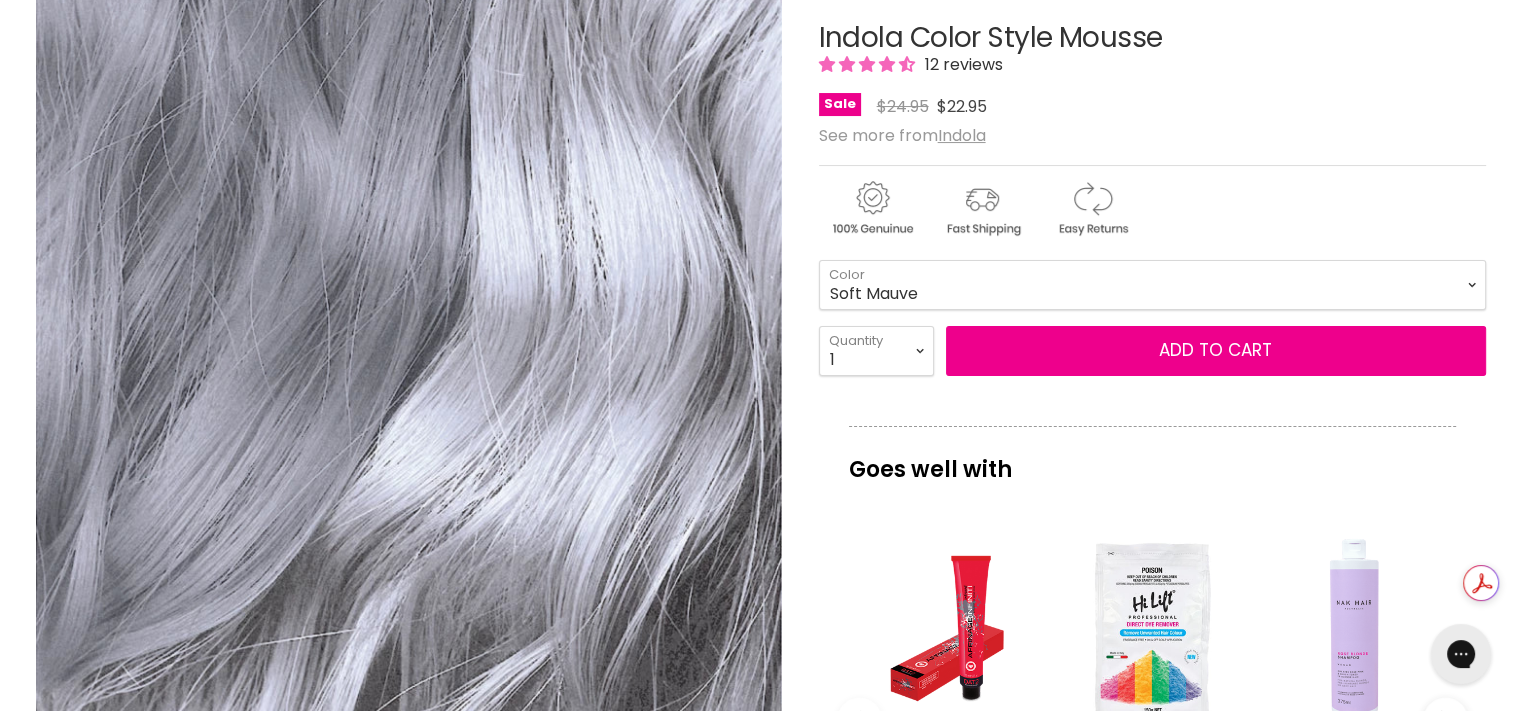 scroll, scrollTop: 469, scrollLeft: 0, axis: vertical 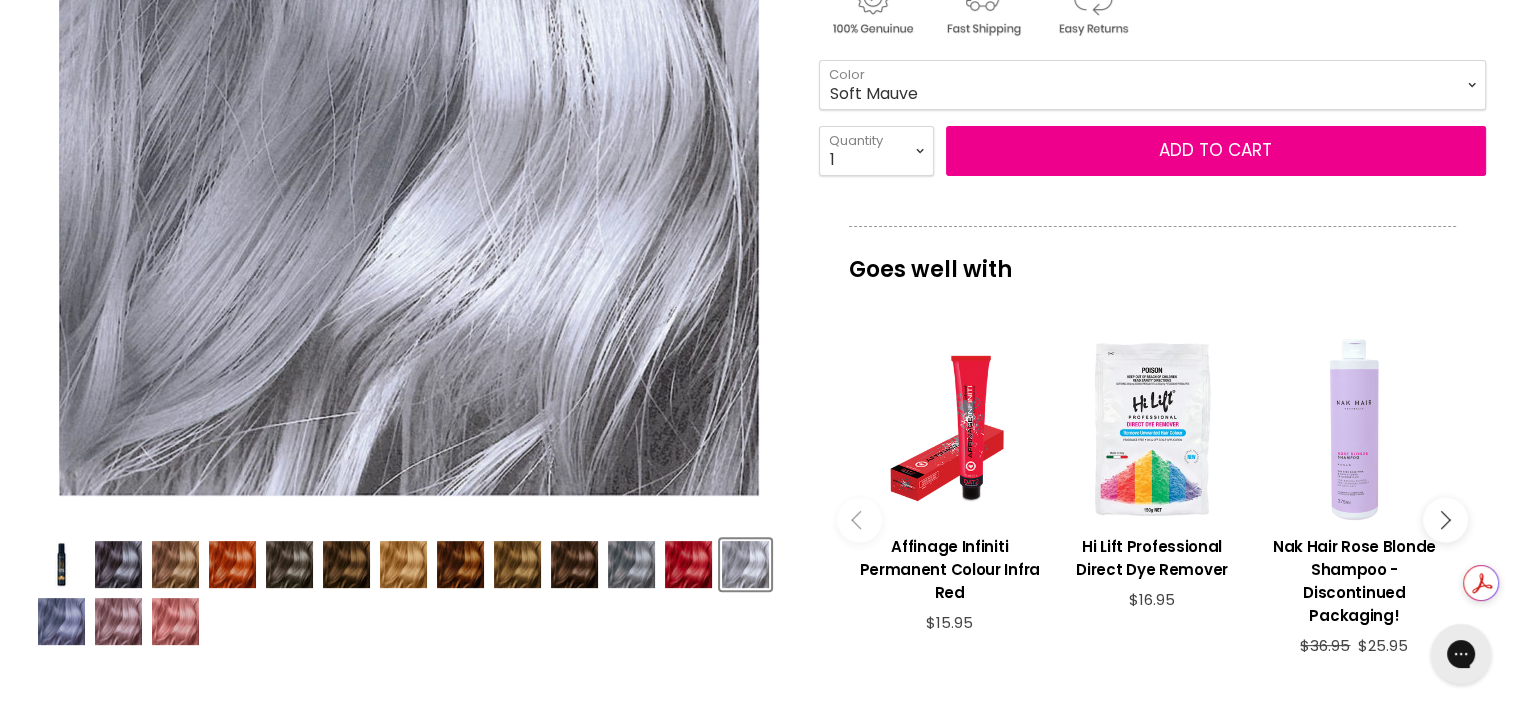 click at bounding box center [631, 564] 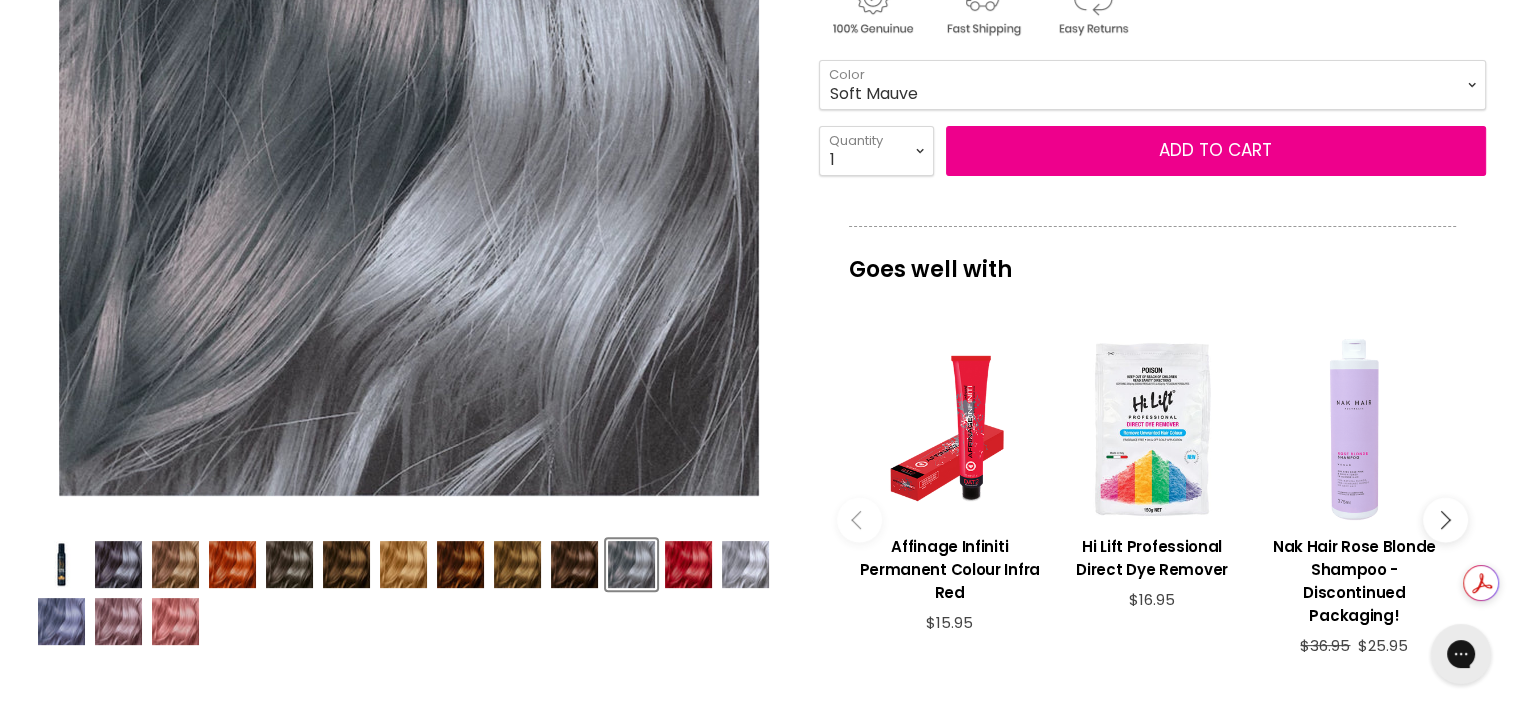 click at bounding box center (745, 564) 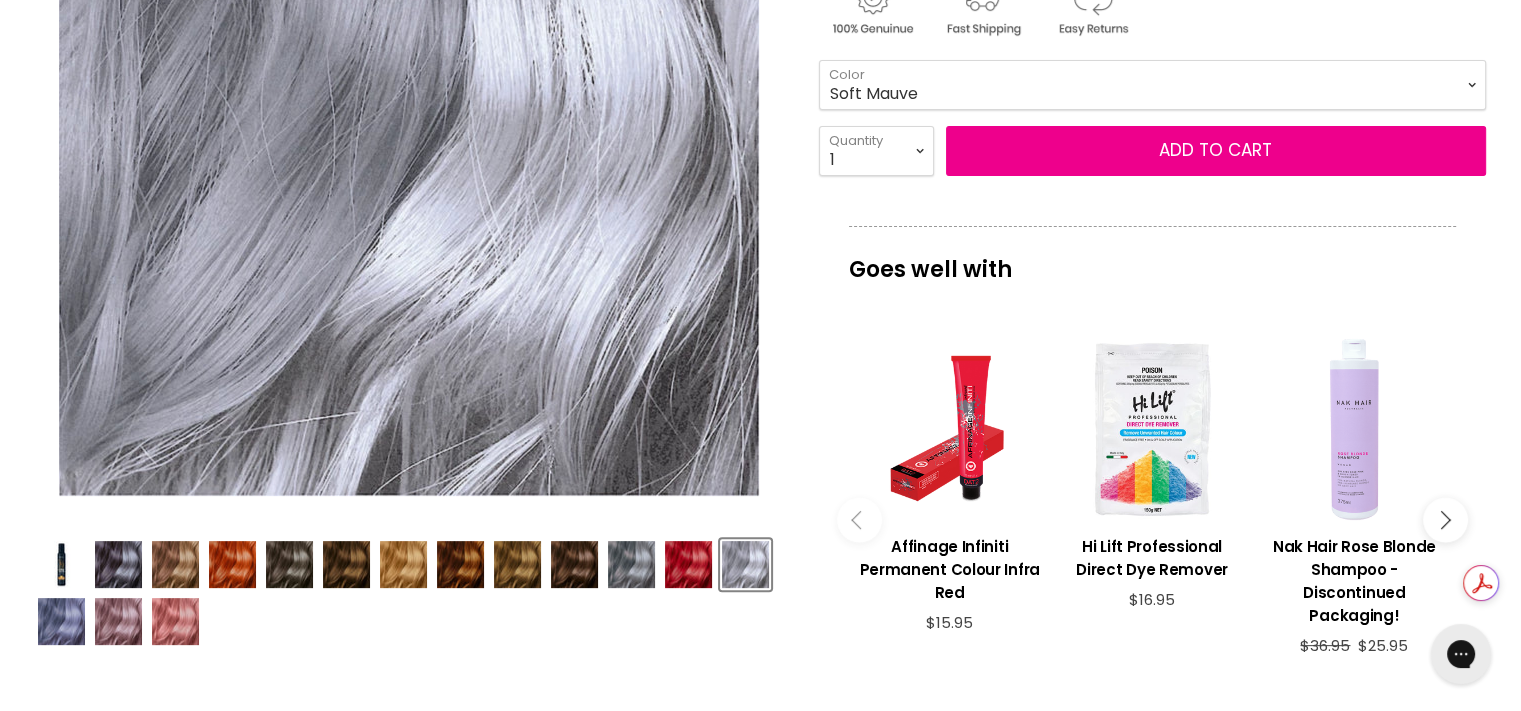 click at bounding box center [118, 621] 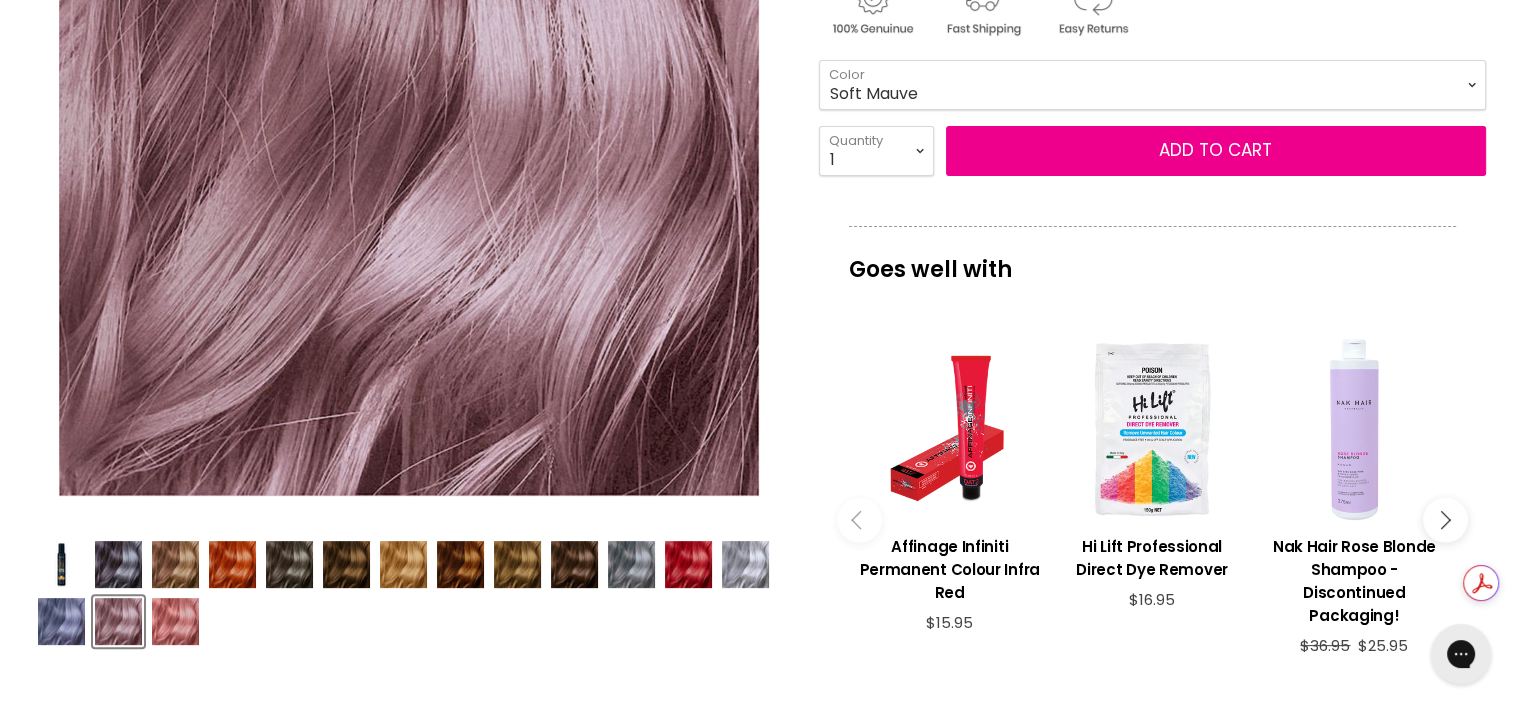 click at bounding box center (175, 621) 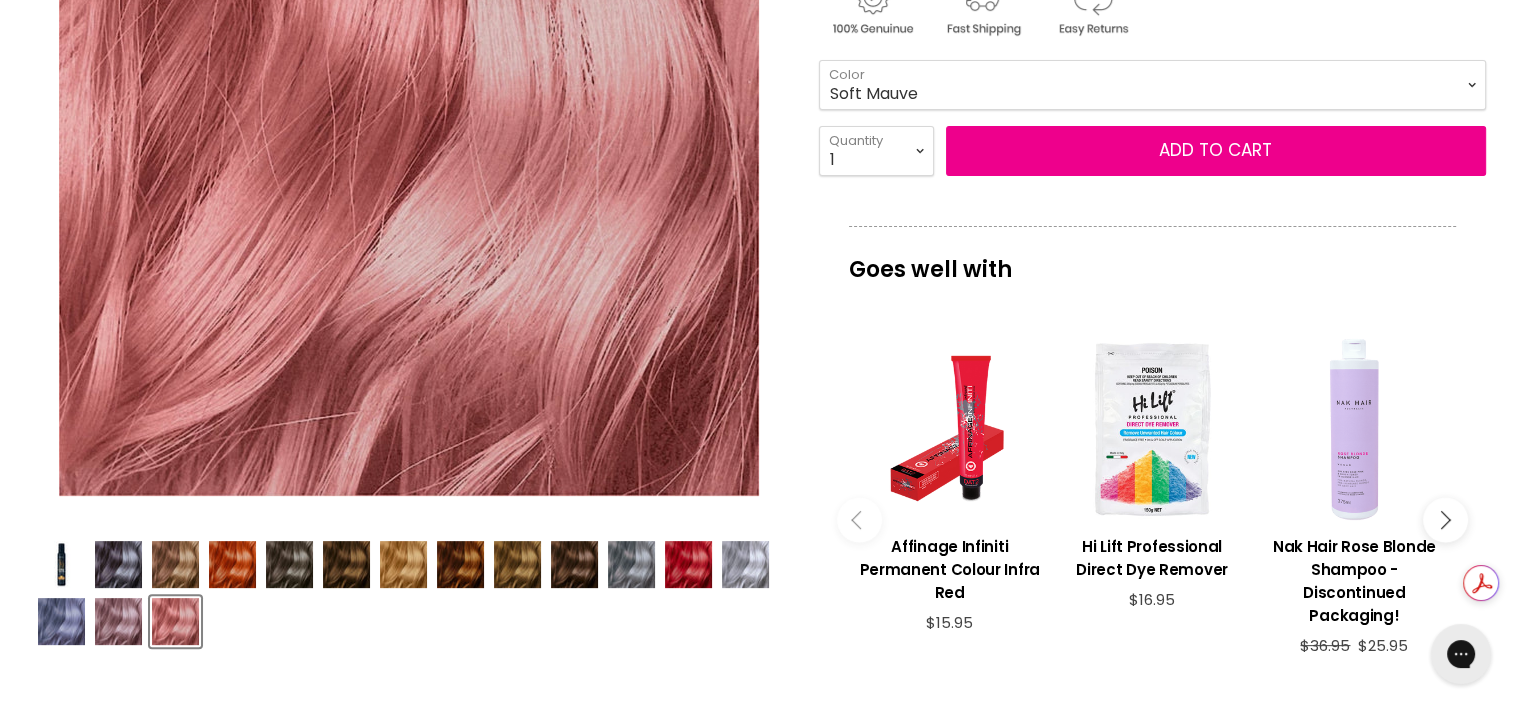 click at bounding box center [118, 621] 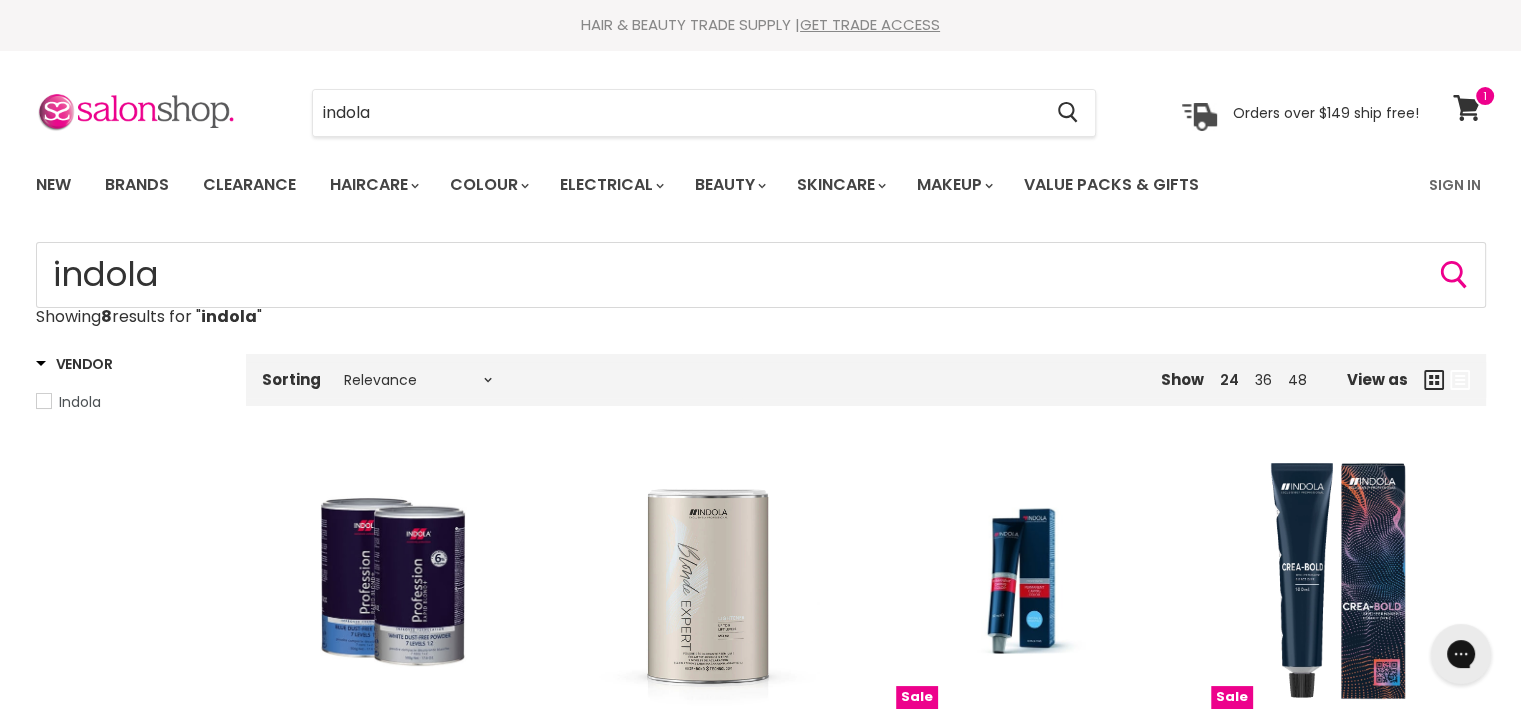 scroll, scrollTop: 0, scrollLeft: 0, axis: both 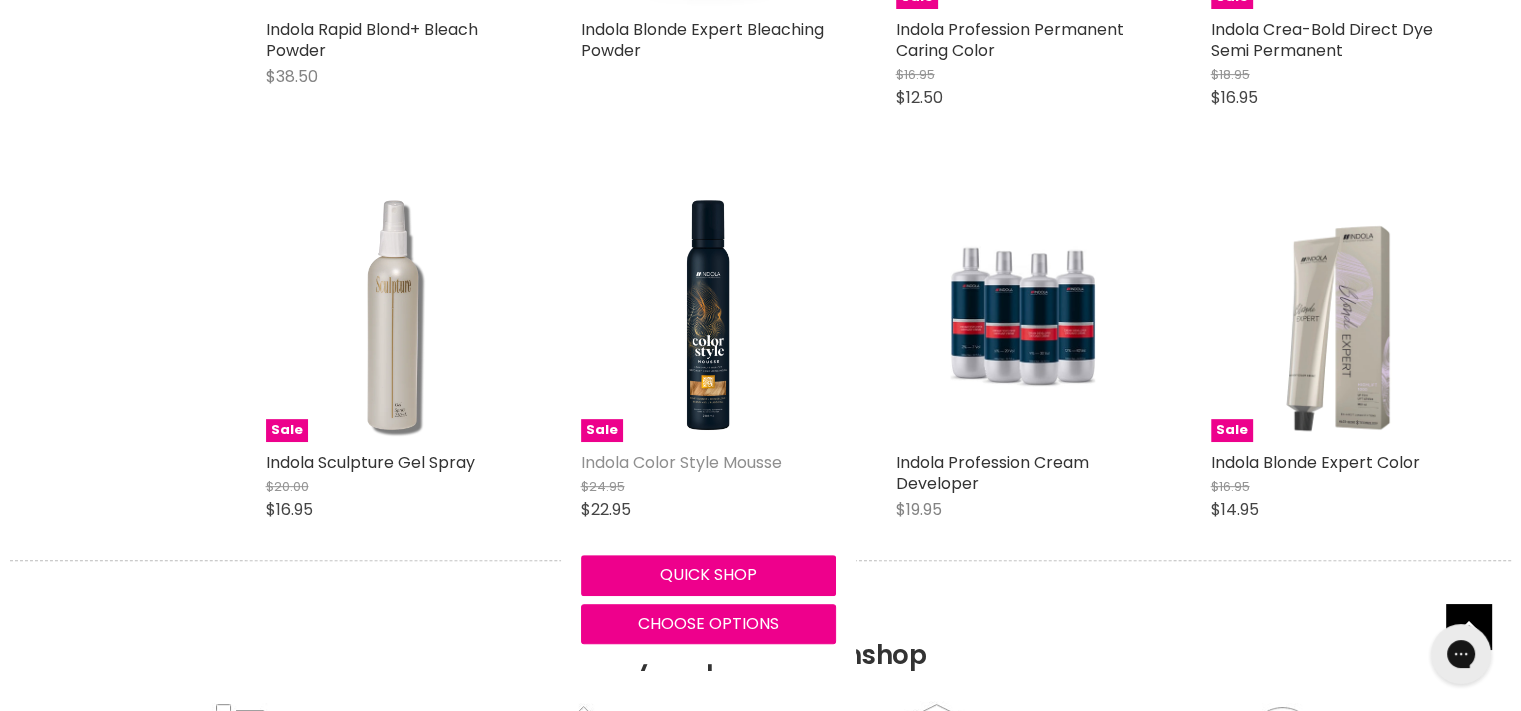 click on "Indola Color Style Mousse" at bounding box center [681, 462] 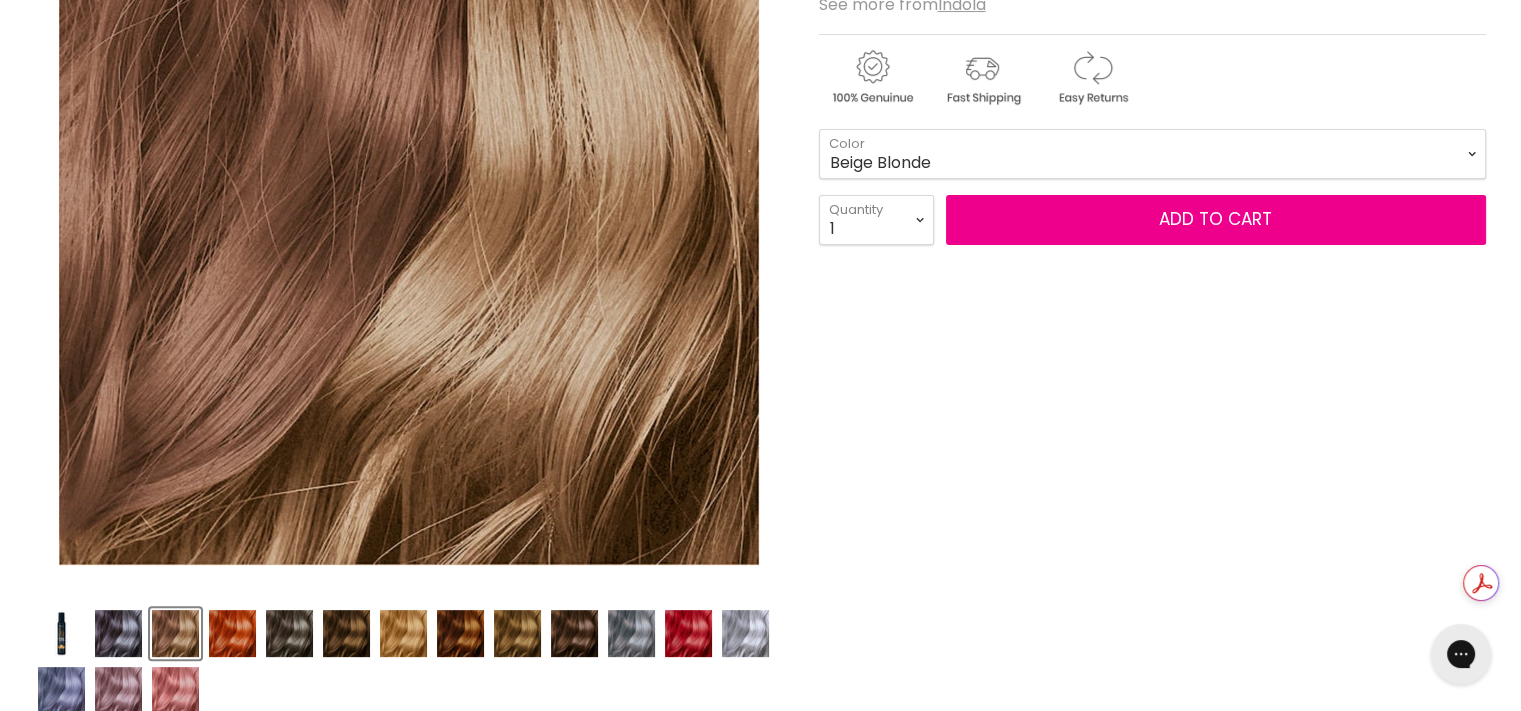 scroll, scrollTop: 0, scrollLeft: 0, axis: both 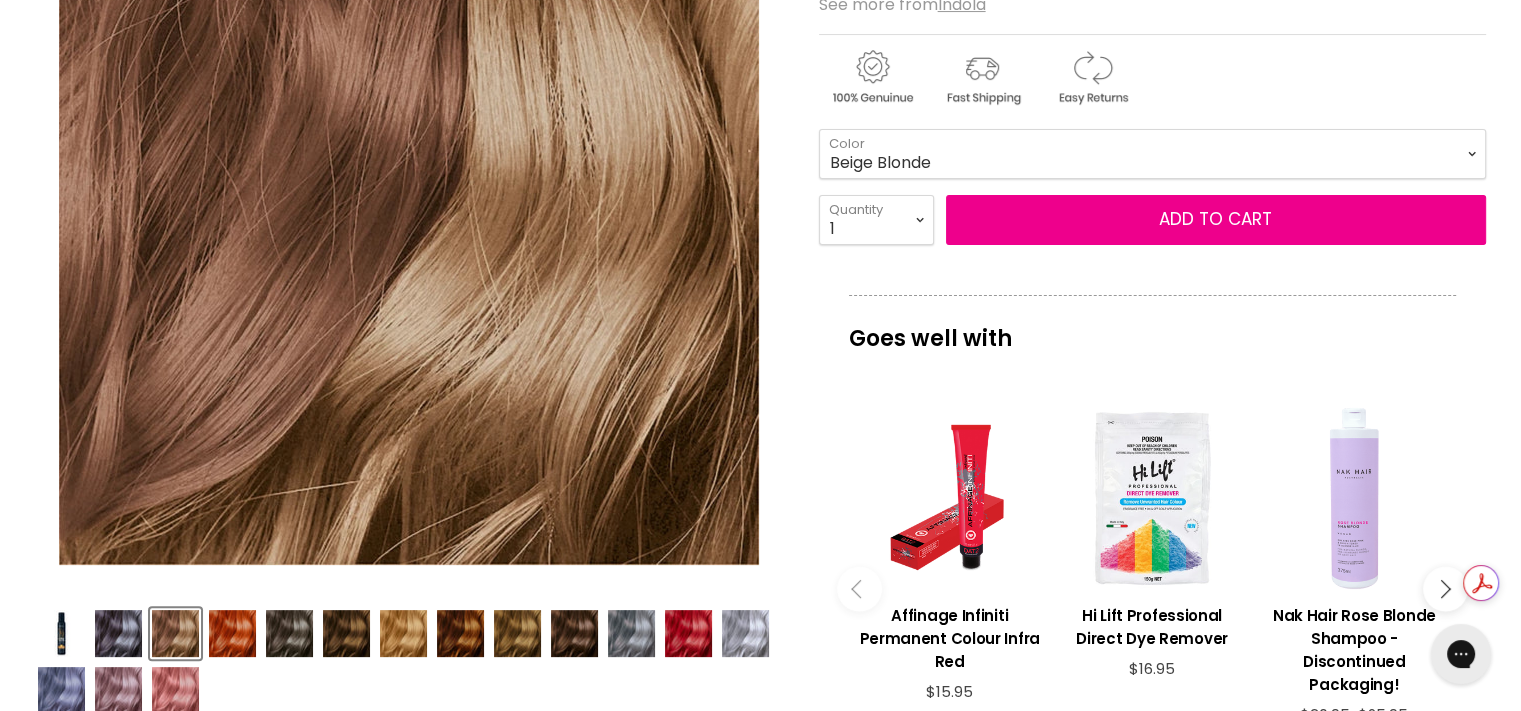 click at bounding box center (745, 633) 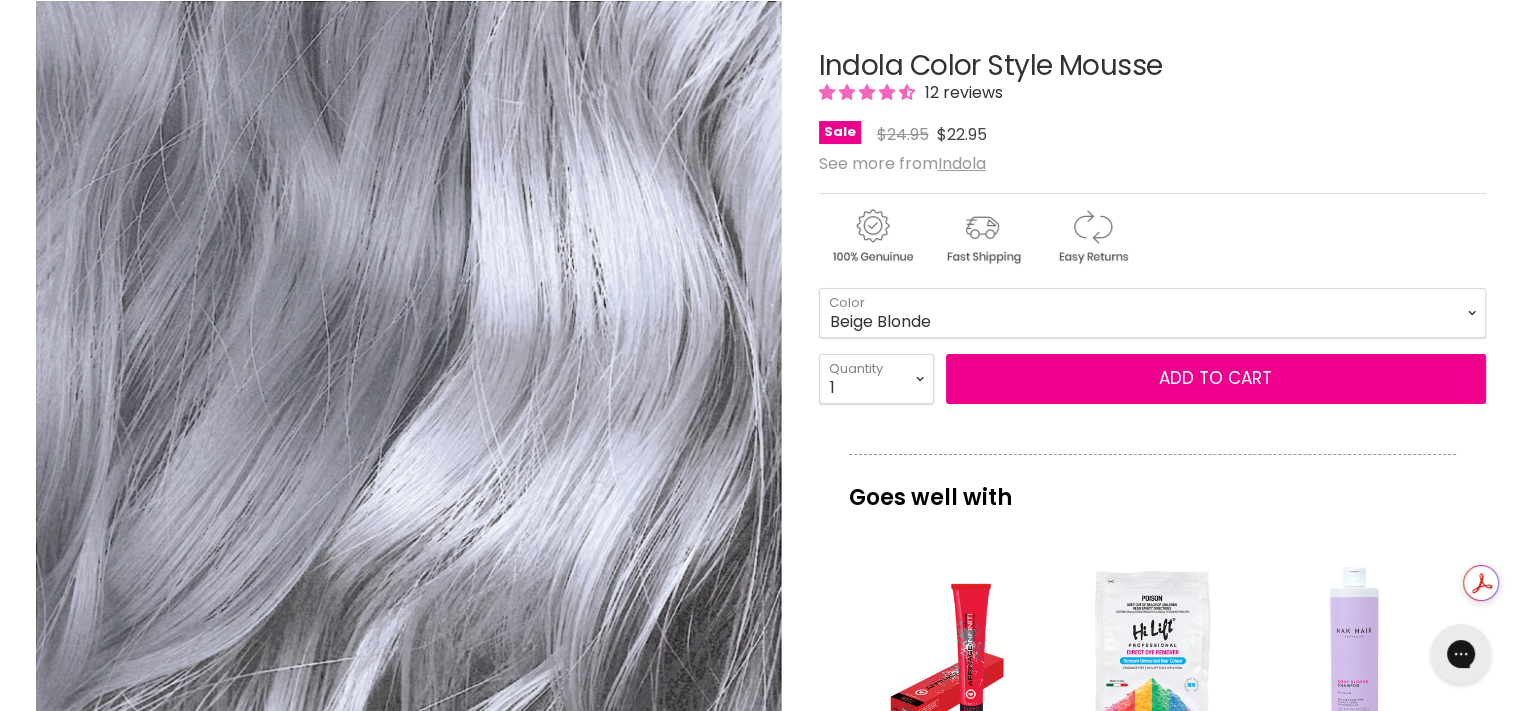 scroll, scrollTop: 400, scrollLeft: 0, axis: vertical 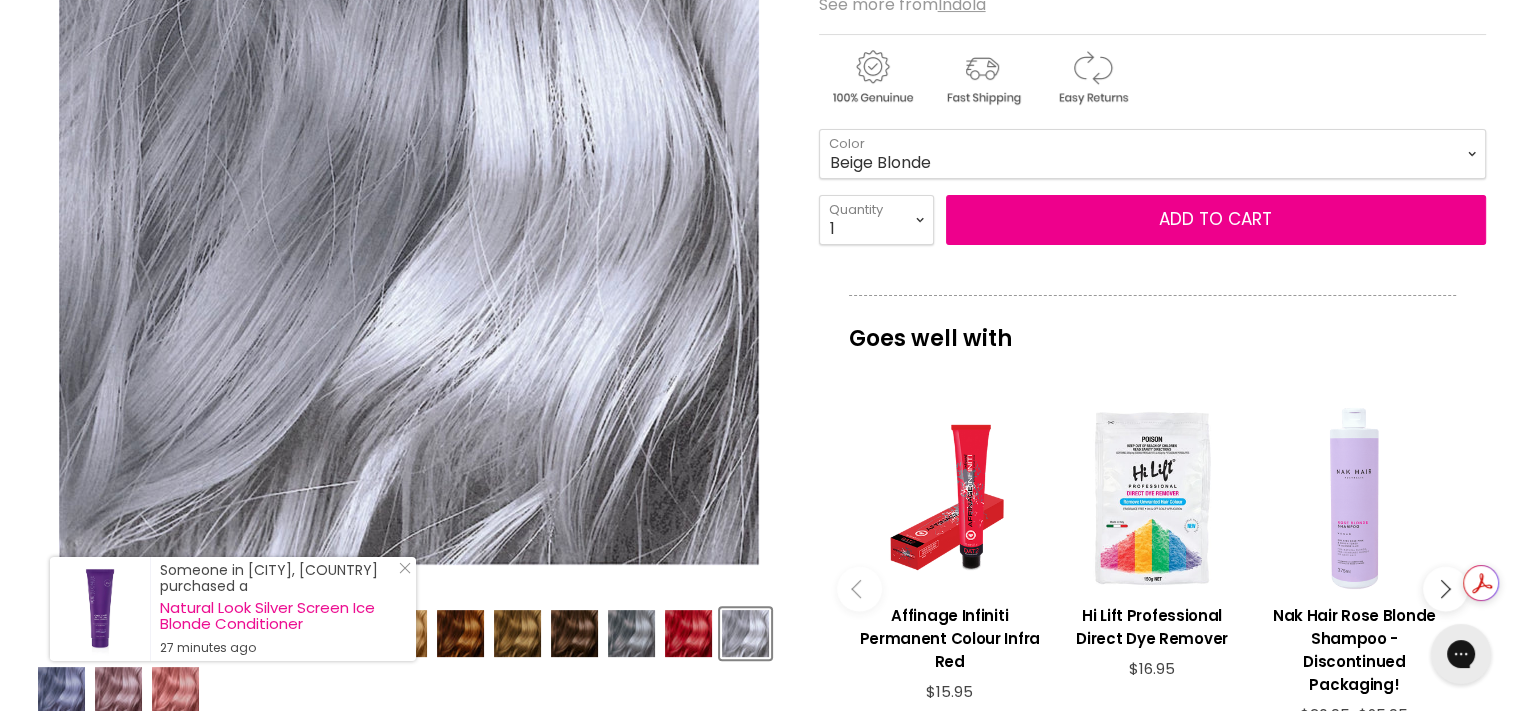 click at bounding box center [745, 633] 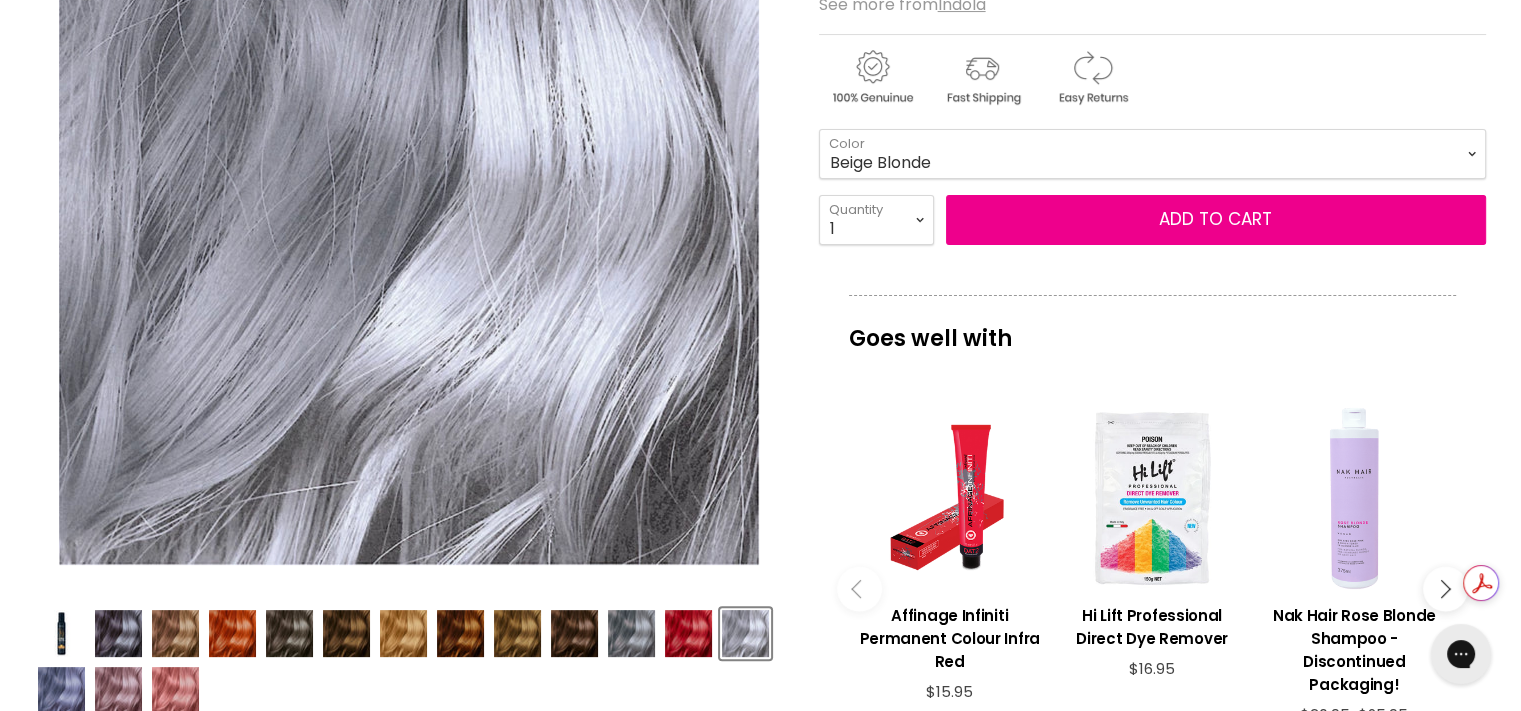 click at bounding box center (118, 690) 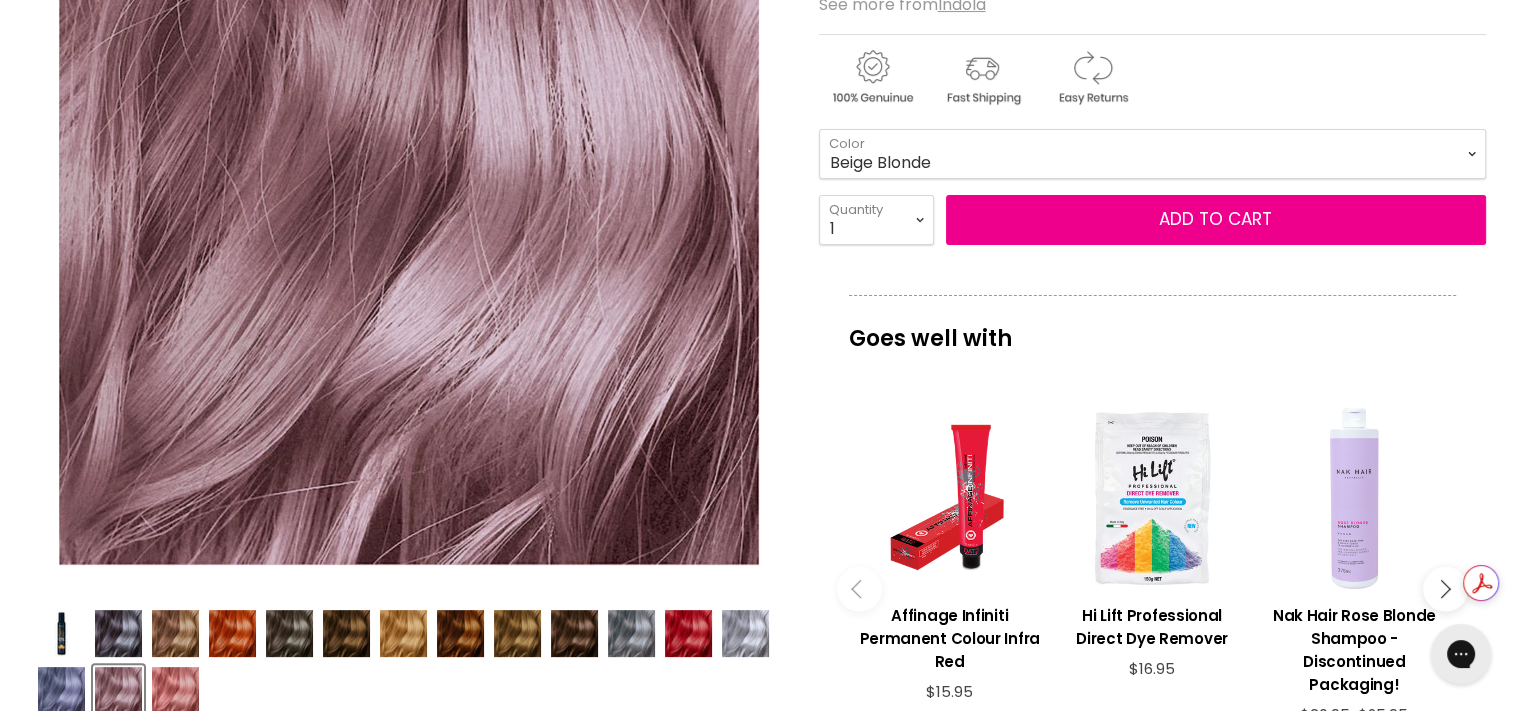 click at bounding box center [175, 690] 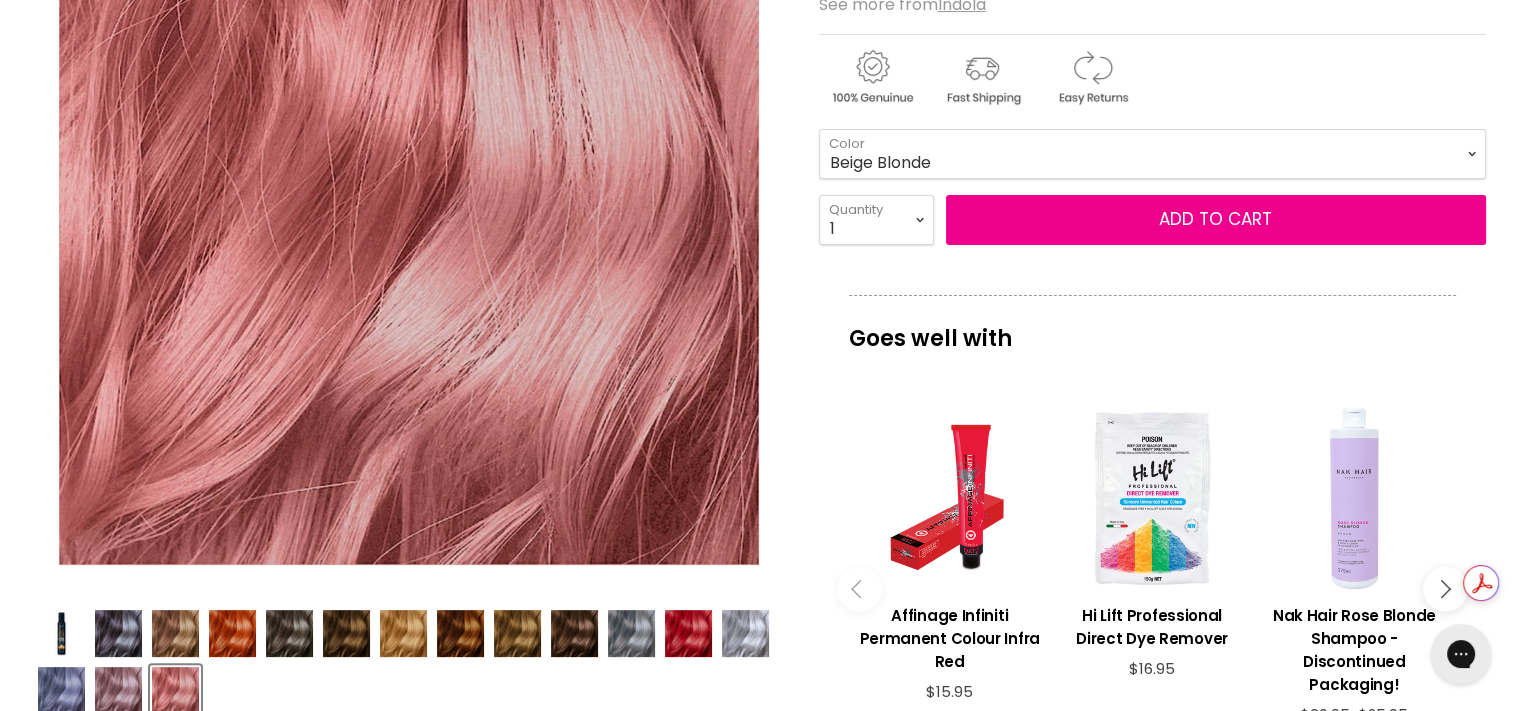 click at bounding box center (118, 690) 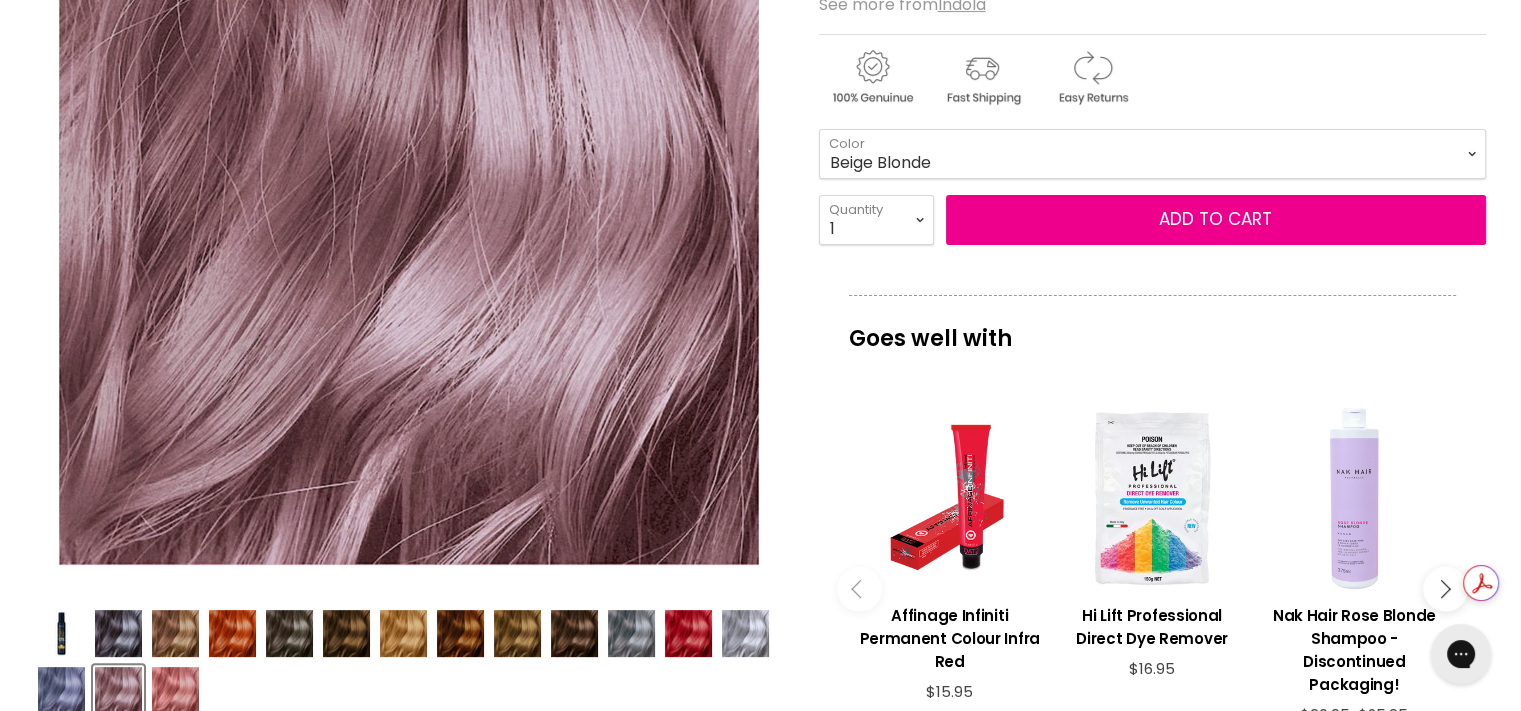 click at bounding box center [61, 690] 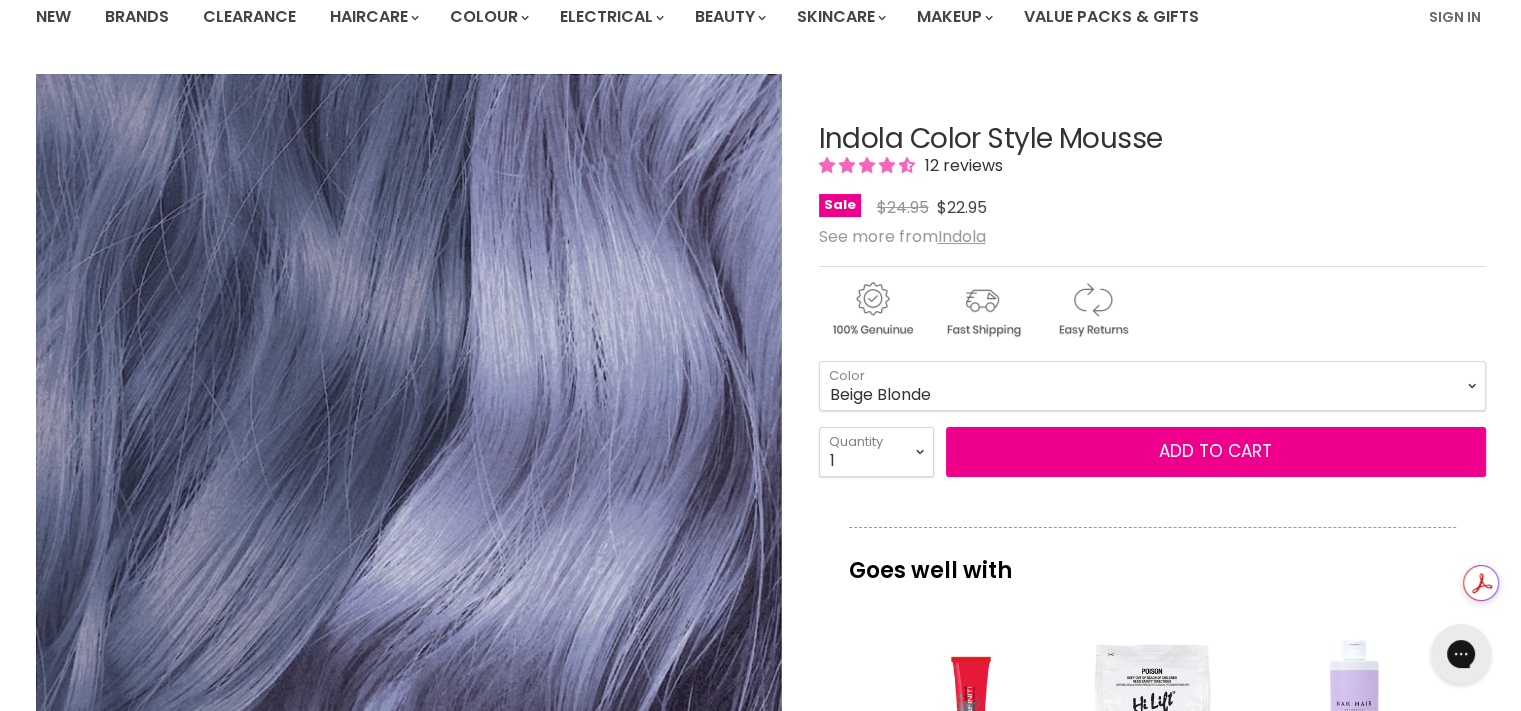 scroll, scrollTop: 200, scrollLeft: 0, axis: vertical 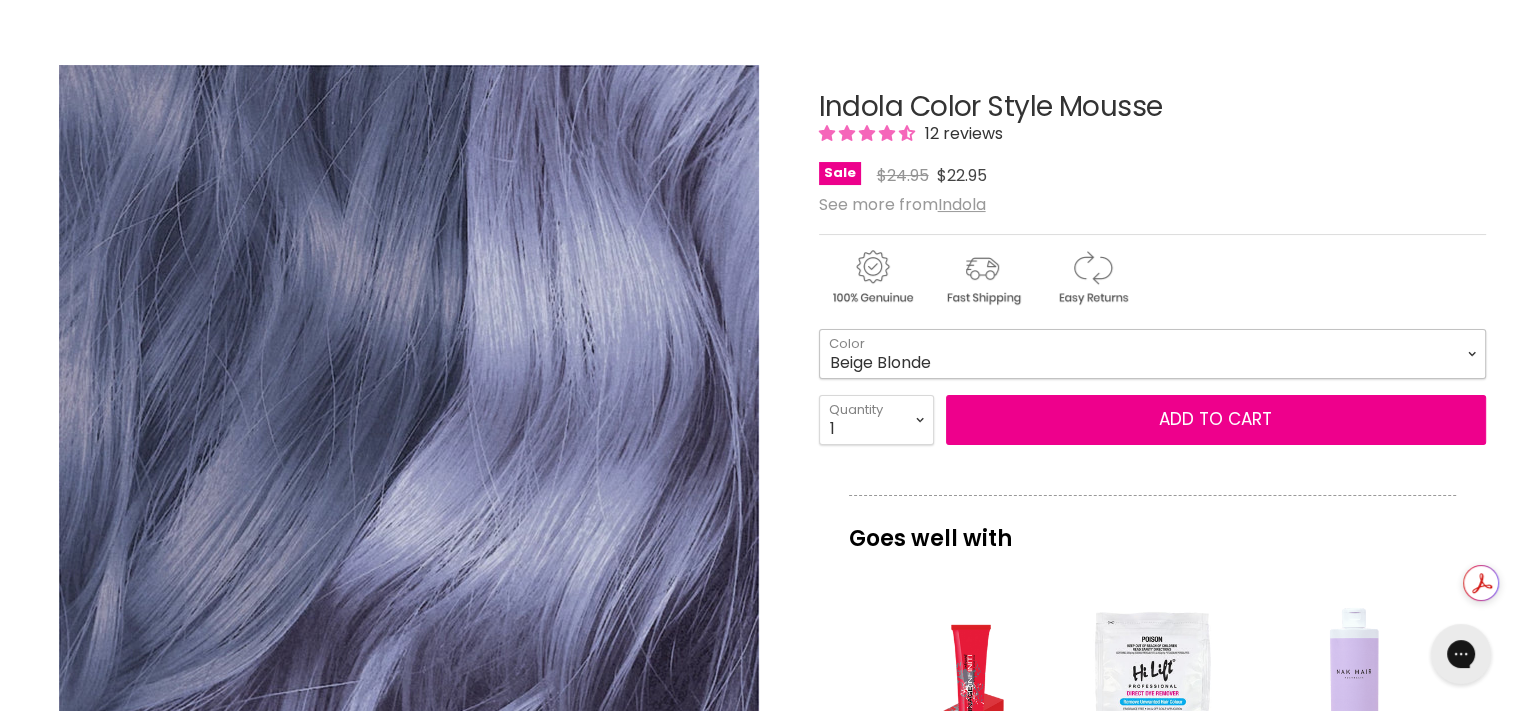 click on "Beige Blonde
Honey Blonde
Medium Blonde
Dark Blonde
Medium Brown
Strawberry Rosé
Soft Mauve
Copper
Red
Light Brown Hazel
Dark Ash
Anthracite
Pearl Grey
Silver" at bounding box center [1152, 354] 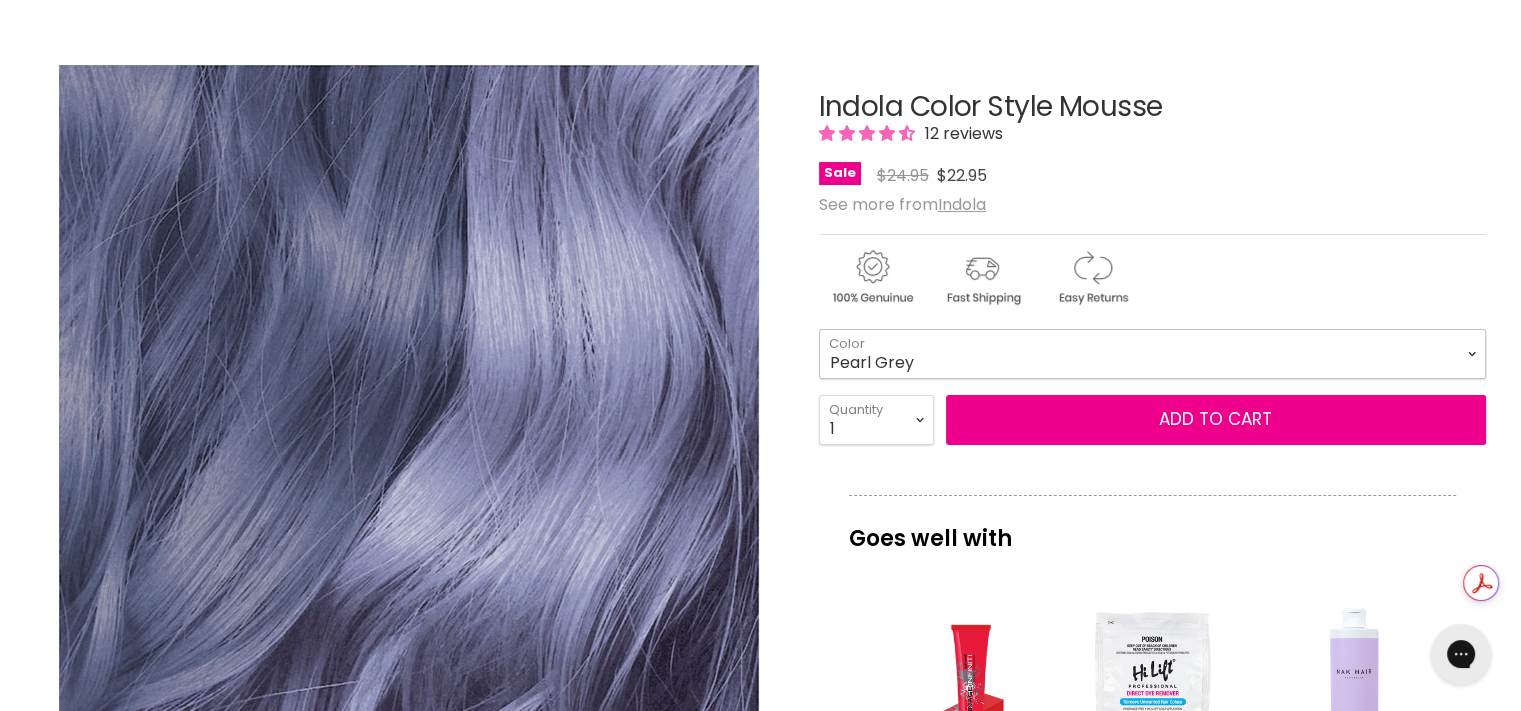 click on "Beige Blonde
Honey Blonde
Medium Blonde
Dark Blonde
Medium Brown
Strawberry Rosé
Soft Mauve
Copper
Red
Light Brown Hazel
Dark Ash
Anthracite
Pearl Grey
Silver" at bounding box center (1152, 354) 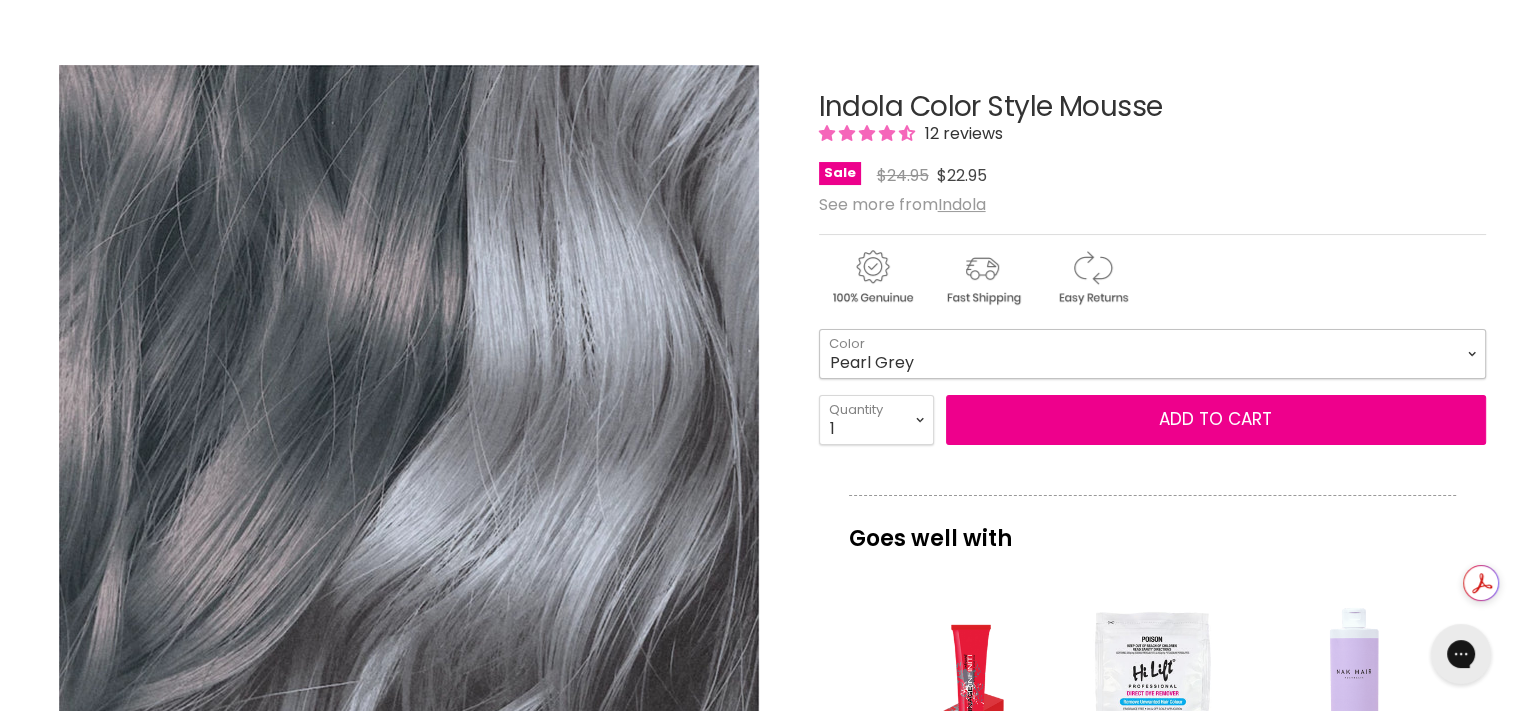click on "Beige Blonde
Honey Blonde
Medium Blonde
Dark Blonde
Medium Brown
Strawberry Rosé
Soft Mauve
Copper
Red
Light Brown Hazel
Dark Ash
Anthracite
Pearl Grey
Silver" at bounding box center [1152, 354] 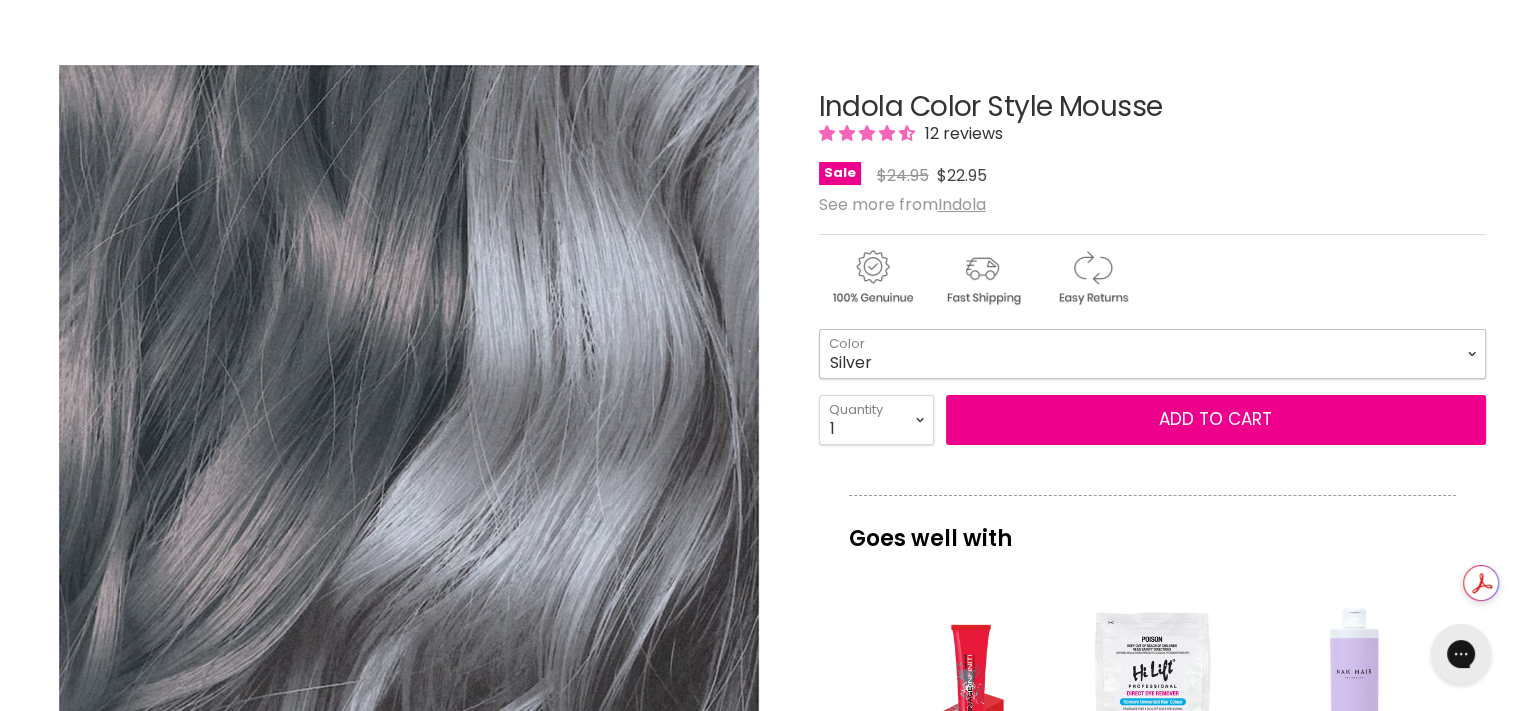 click on "Beige Blonde
Honey Blonde
Medium Blonde
Dark Blonde
Medium Brown
Strawberry Rosé
Soft Mauve
Copper
Red
Light Brown Hazel
Dark Ash
Anthracite
Pearl Grey
Silver" at bounding box center [1152, 354] 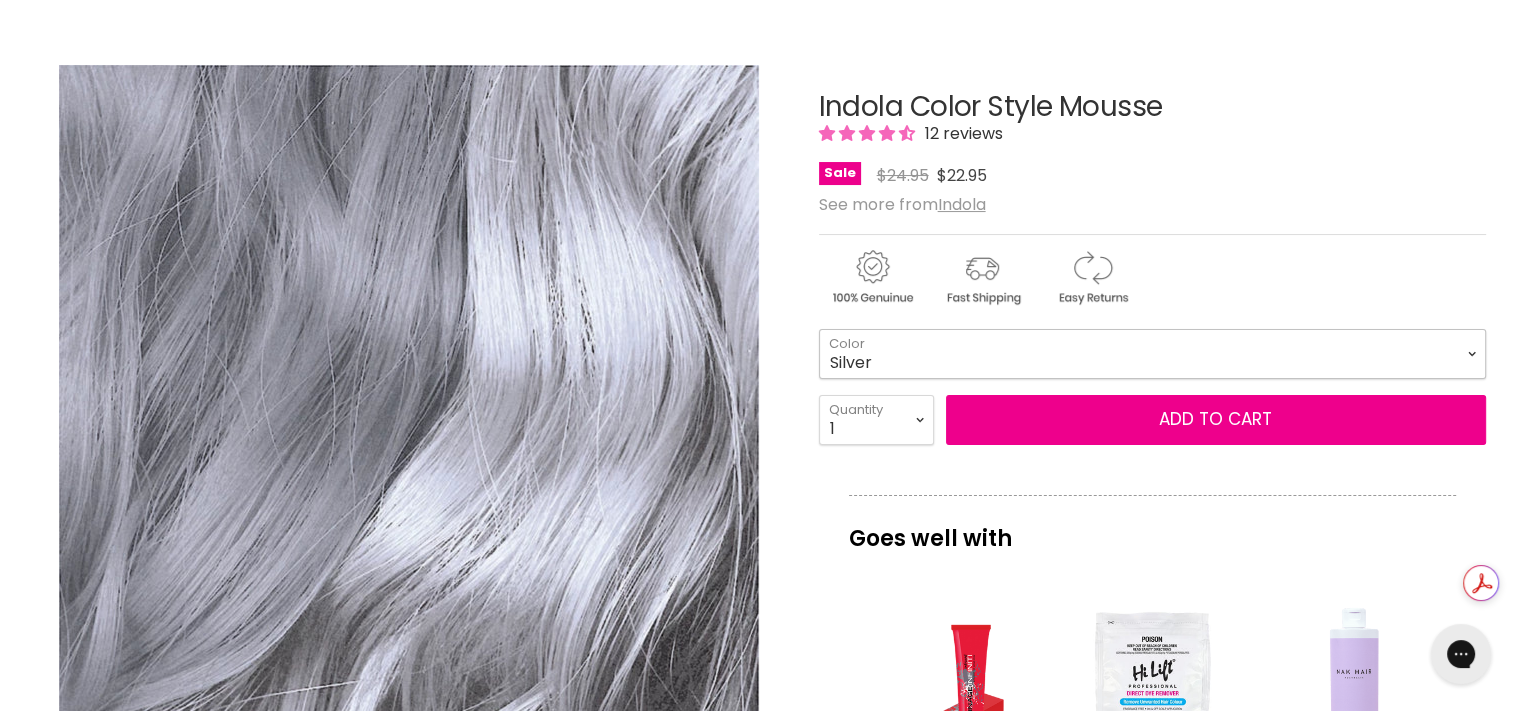 click on "Beige Blonde
Honey Blonde
Medium Blonde
Dark Blonde
Medium Brown
Strawberry Rosé
Soft Mauve
Copper
Red
Light Brown Hazel
Dark Ash
Anthracite
Pearl Grey
Silver" at bounding box center [1152, 354] 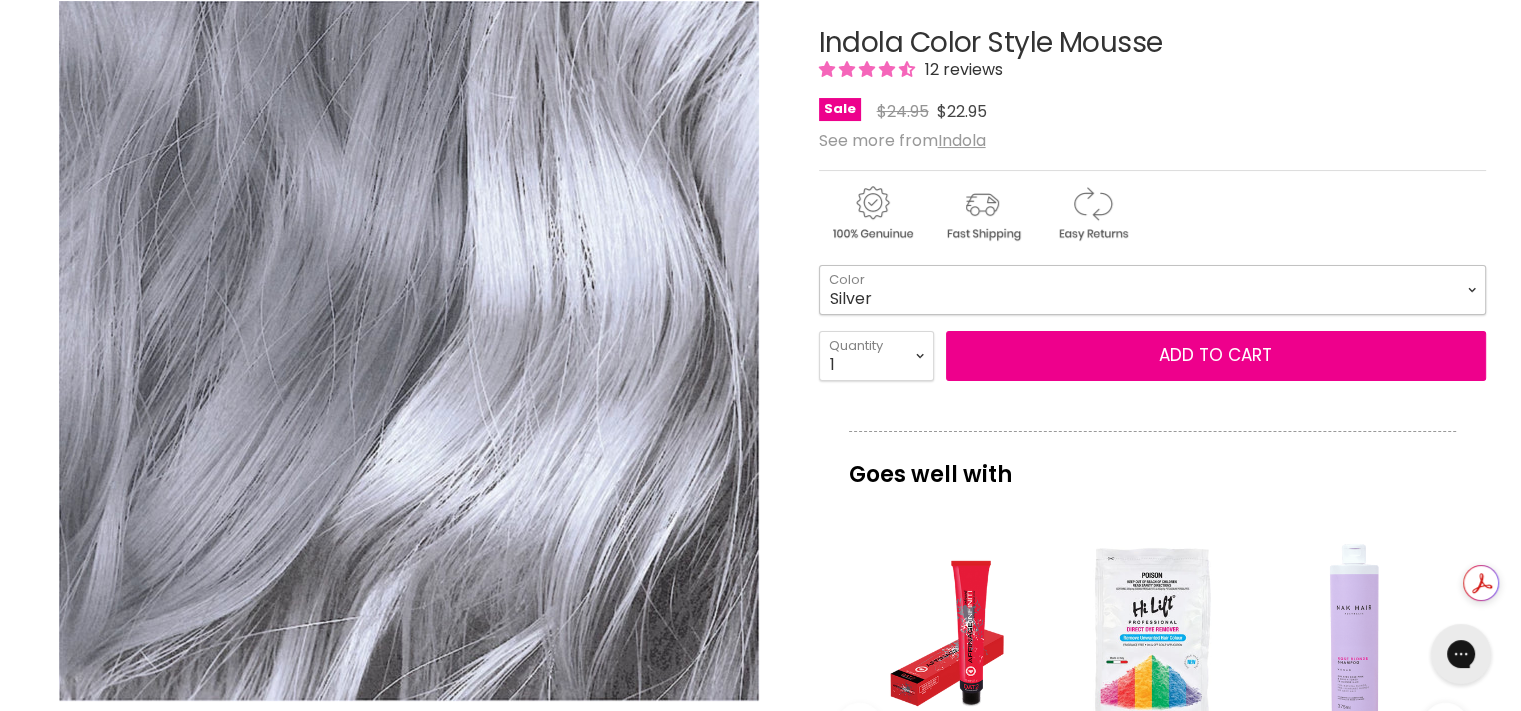 scroll, scrollTop: 300, scrollLeft: 0, axis: vertical 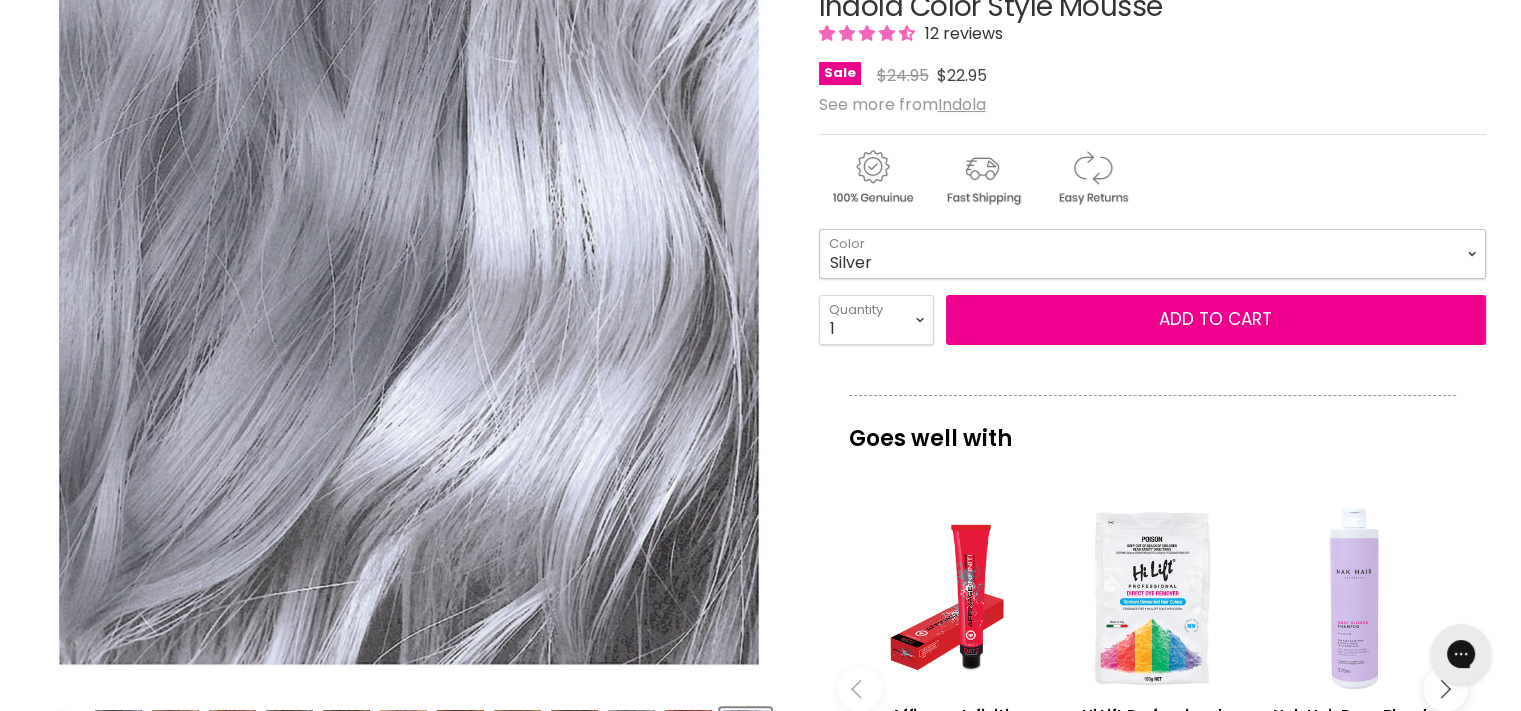 click on "Beige Blonde
Honey Blonde
Medium Blonde
Dark Blonde
Medium Brown
Strawberry Rosé
Soft Mauve
Copper
Red
Light Brown Hazel
Dark Ash
Anthracite
Pearl Grey
Silver" at bounding box center (1152, 254) 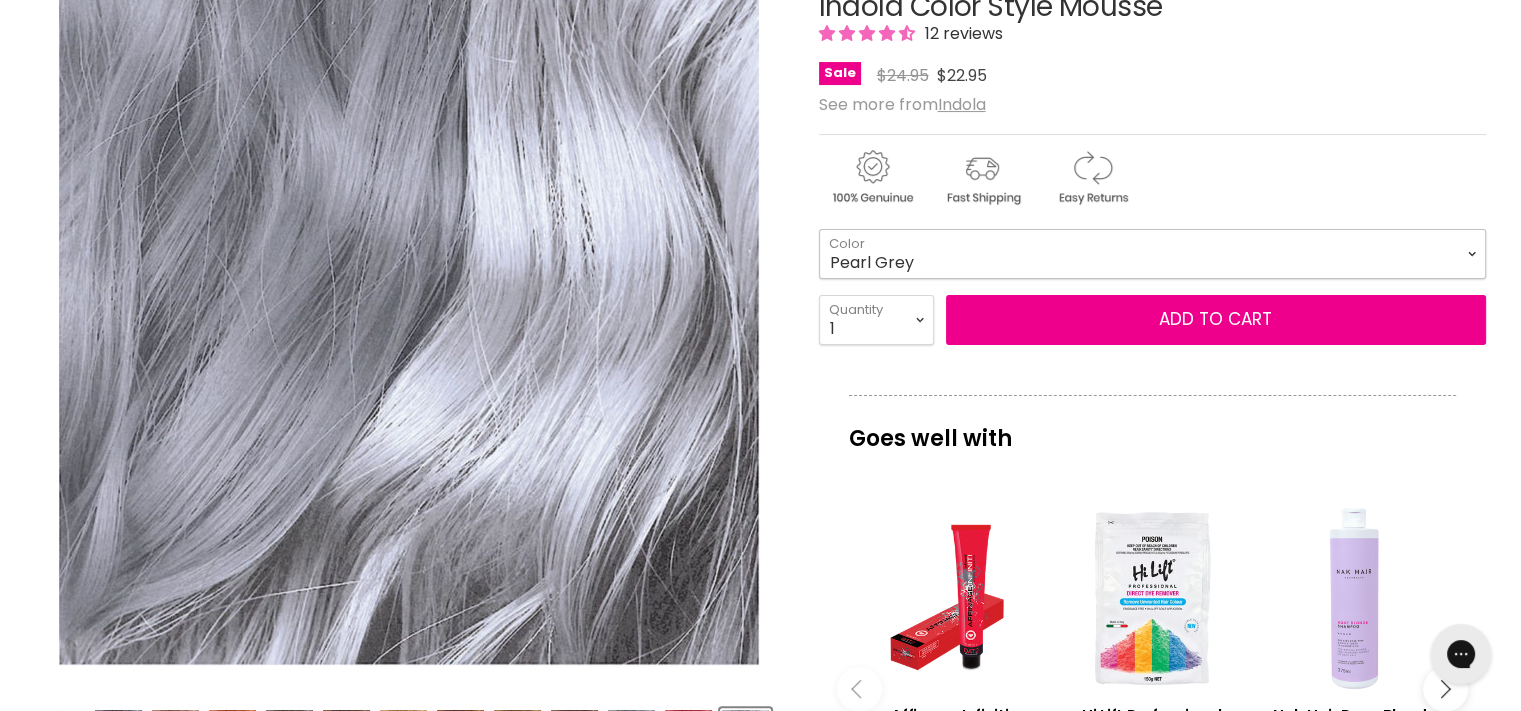 click on "Beige Blonde
Honey Blonde
Medium Blonde
Dark Blonde
Medium Brown
Strawberry Rosé
Soft Mauve
Copper
Red
Light Brown Hazel
Dark Ash
Anthracite
Pearl Grey
Silver" at bounding box center [1152, 254] 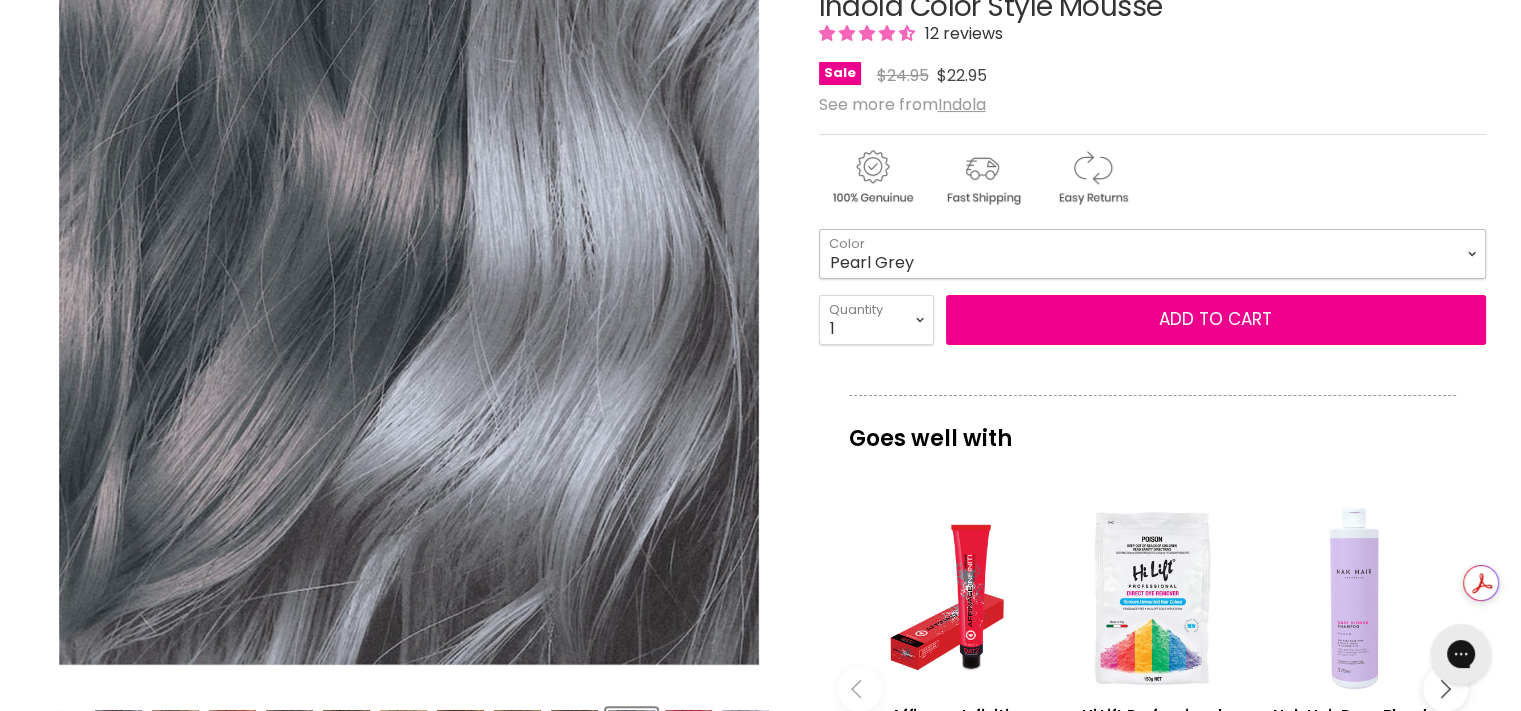 click on "Beige Blonde
Honey Blonde
Medium Blonde
Dark Blonde
Medium Brown
Strawberry Rosé
Soft Mauve
Copper
Red
Light Brown Hazel
Dark Ash
Anthracite
Pearl Grey
Silver" at bounding box center (1152, 254) 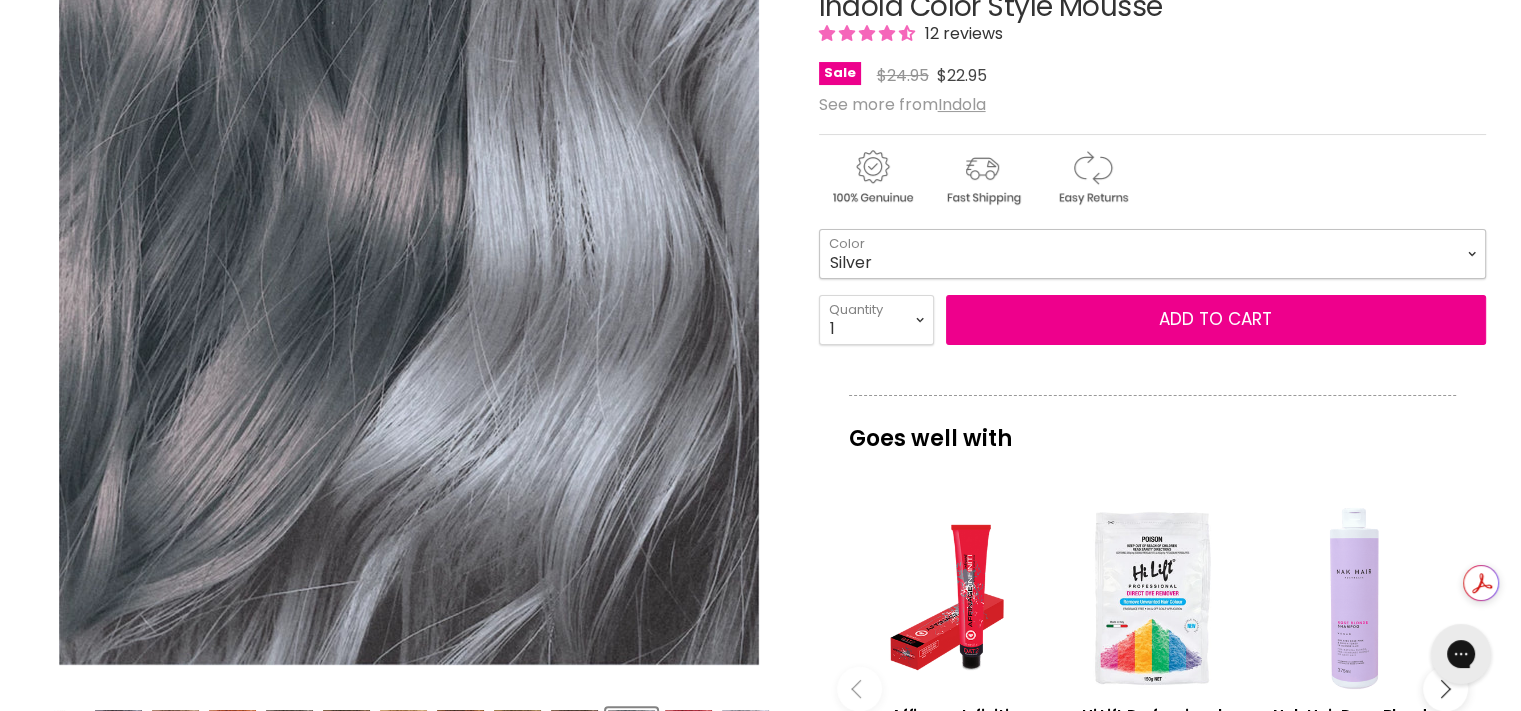click on "Beige Blonde
Honey Blonde
Medium Blonde
Dark Blonde
Medium Brown
Strawberry Rosé
Soft Mauve
Copper
Red
Light Brown Hazel
Dark Ash
Anthracite
Pearl Grey
Silver" at bounding box center [1152, 254] 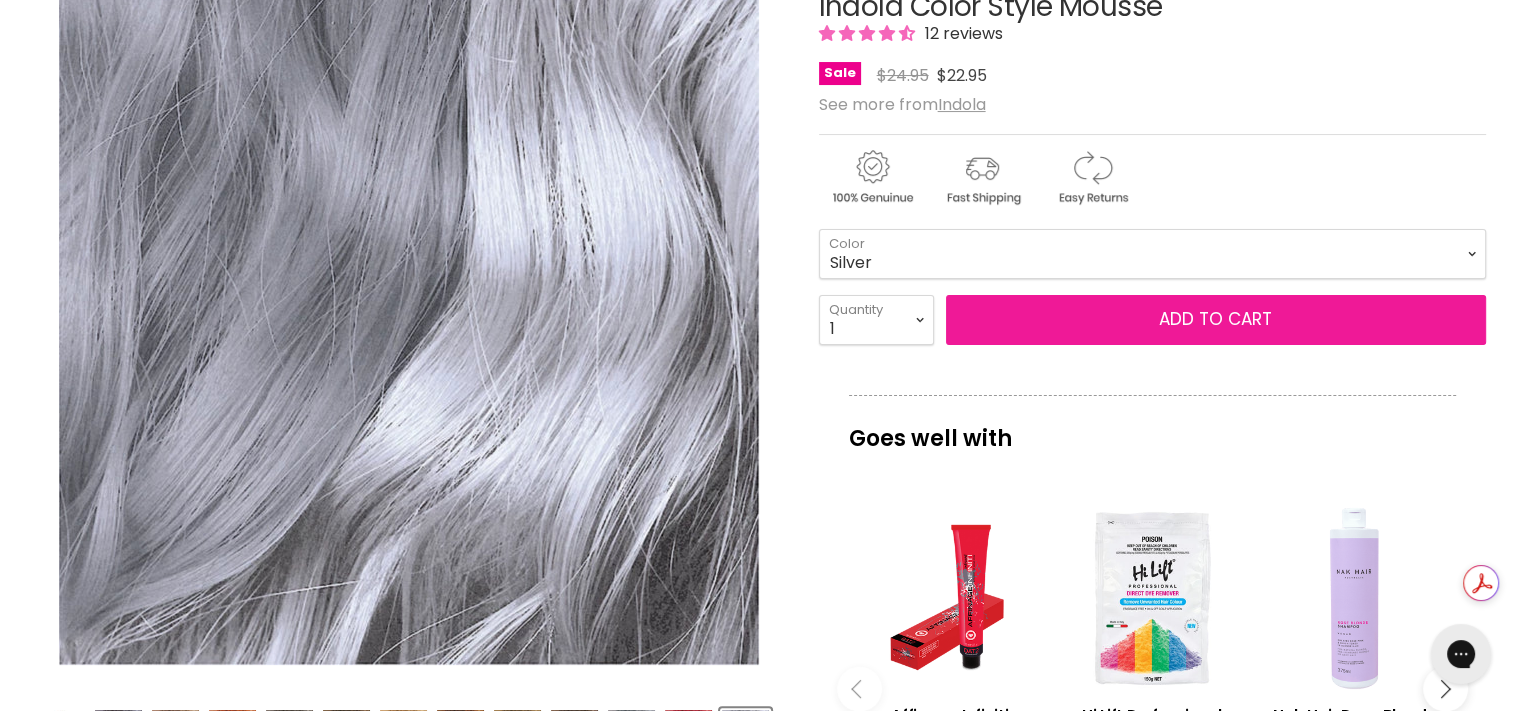 click on "Add to cart" at bounding box center (1216, 320) 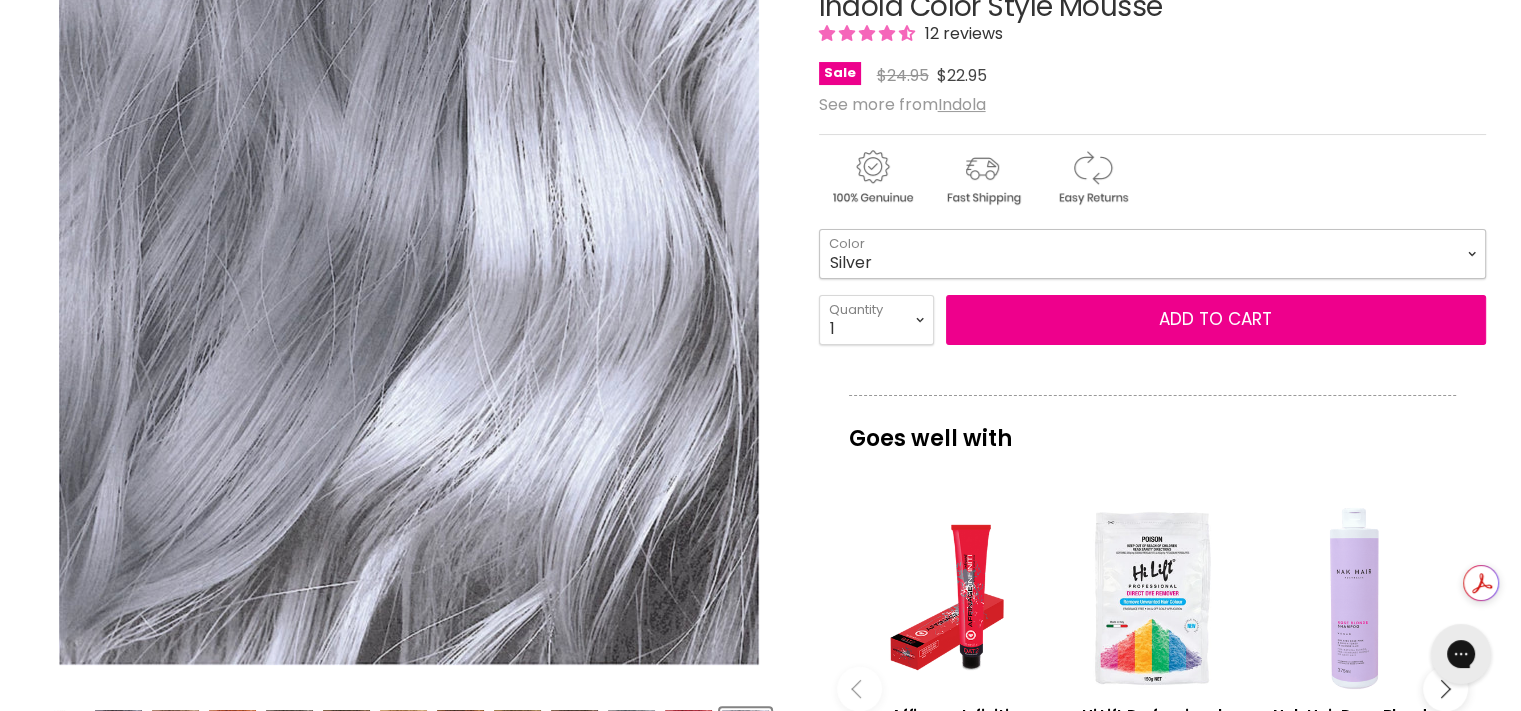 click on "Beige Blonde
Honey Blonde
Medium Blonde
Dark Blonde
Medium Brown
Strawberry Rosé
Soft Mauve
Copper
Red
Light Brown Hazel
Dark Ash
Anthracite
Pearl Grey
Silver" at bounding box center (1152, 254) 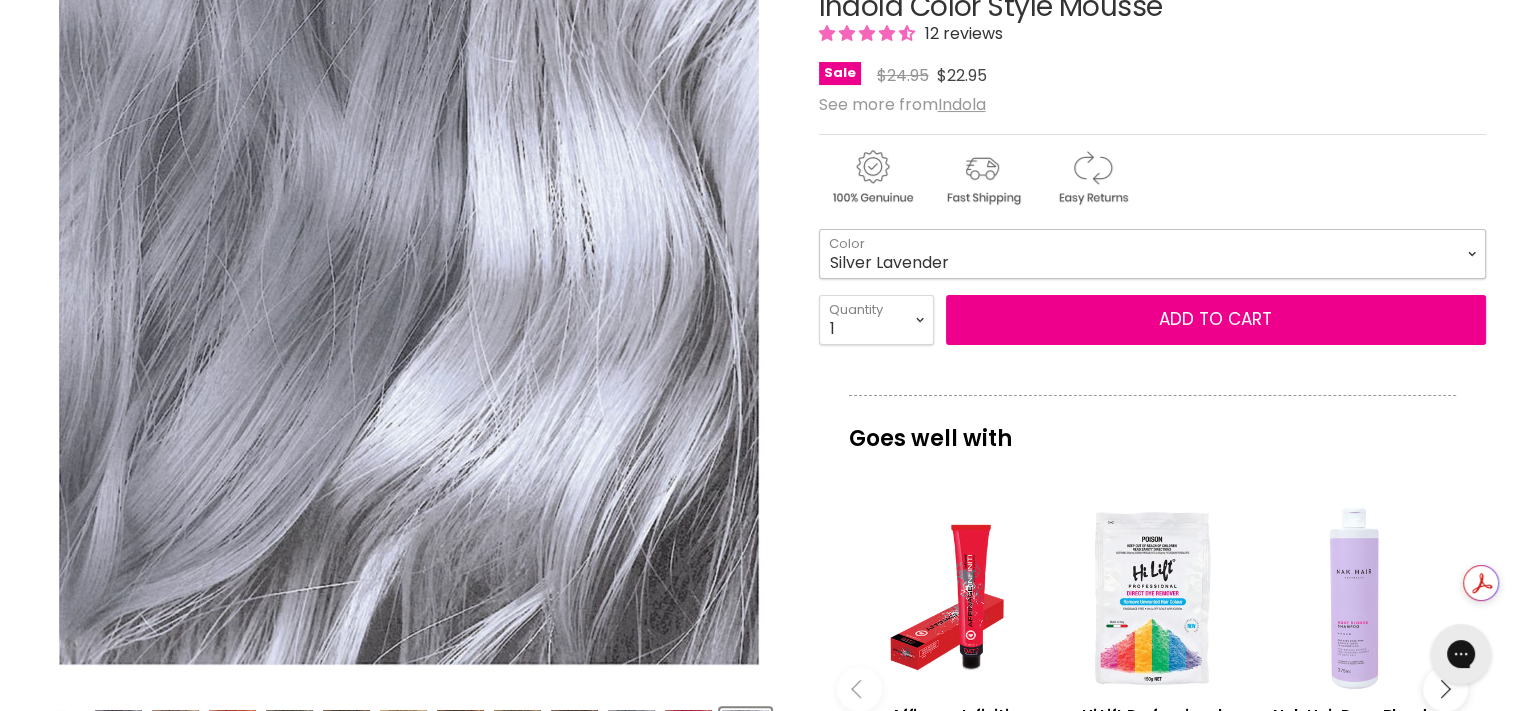 click on "Beige Blonde
Honey Blonde
Medium Blonde
Dark Blonde
Medium Brown
Strawberry Rosé
Soft Mauve
Copper
Red
Light Brown Hazel
Dark Ash
Anthracite
Pearl Grey
Silver" at bounding box center [1152, 254] 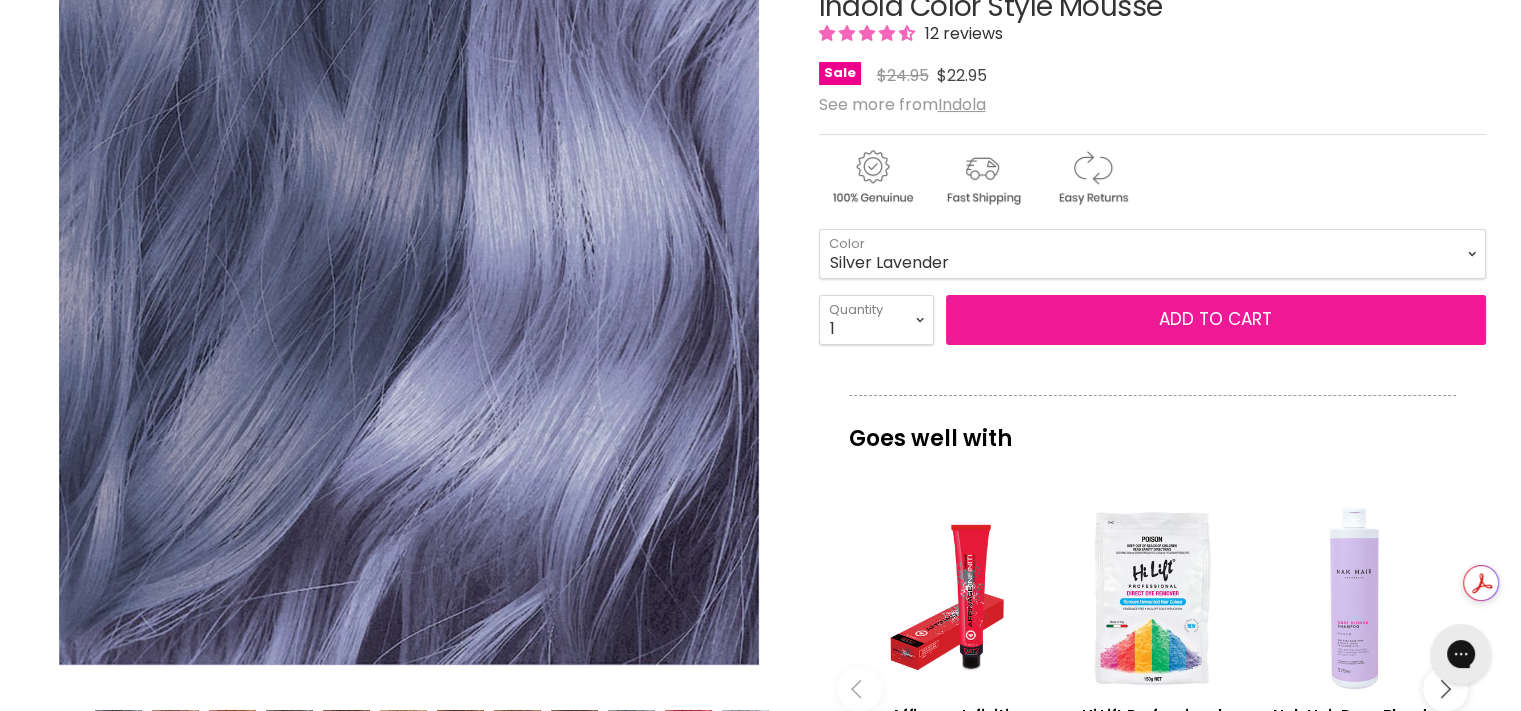 click on "Add to cart" at bounding box center (1216, 320) 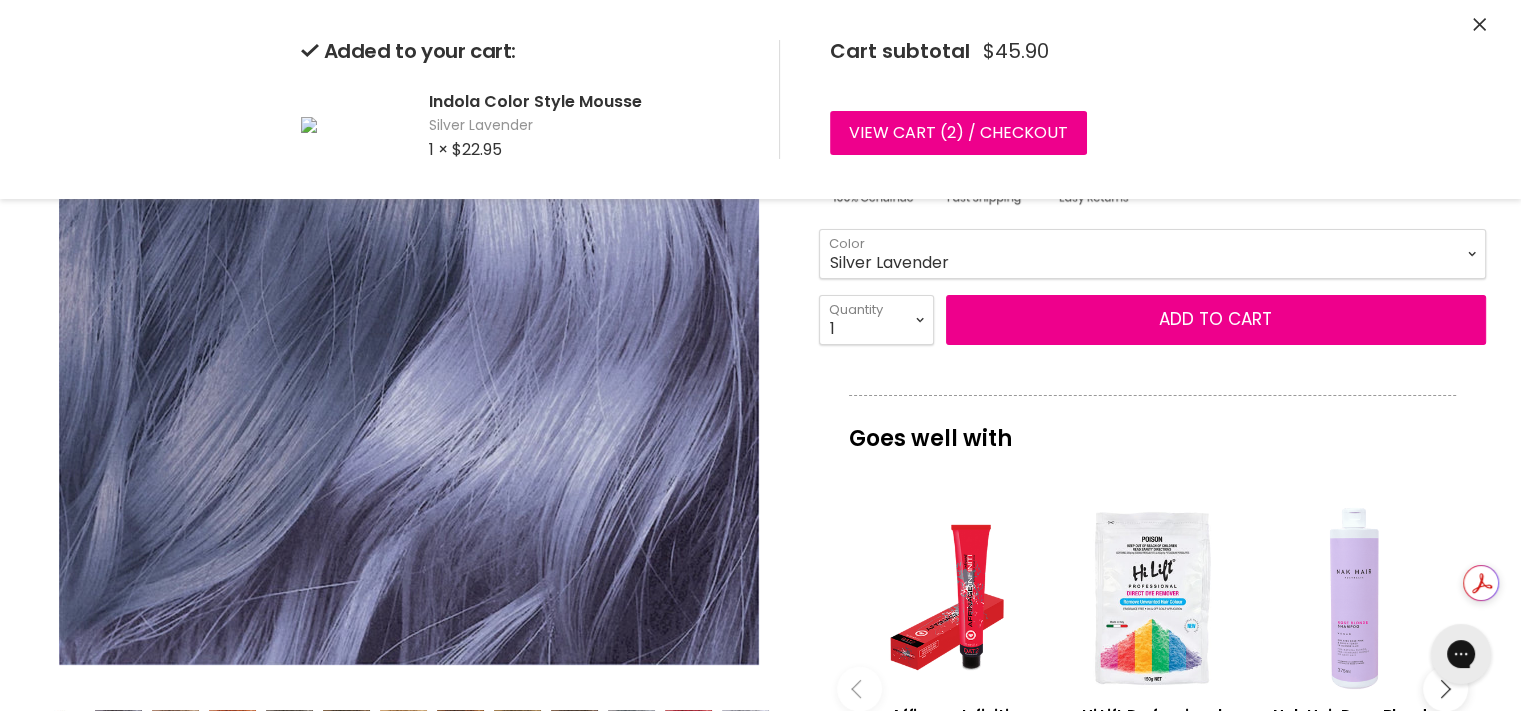 click on "Beige Blonde
Honey Blonde
Medium Blonde
Dark Blonde
Medium Brown
Strawberry Rosé
Soft Mauve
Copper
Red
Light Brown Hazel
Dark Ash
Anthracite
Pearl Grey
Silver" at bounding box center (1152, 254) 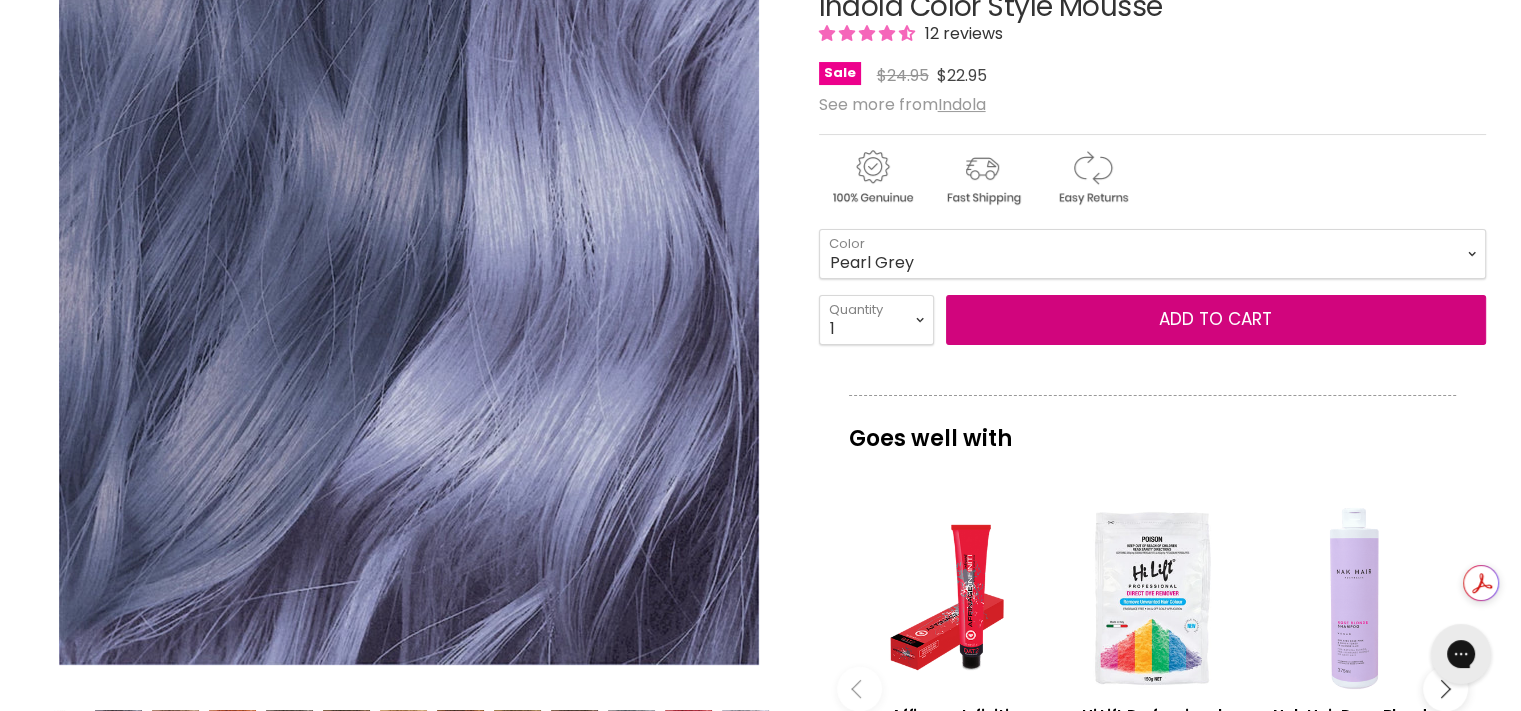 click on "Beige Blonde
Honey Blonde
Medium Blonde
Dark Blonde
Medium Brown
Strawberry Rosé
Soft Mauve
Copper
Red
Light Brown Hazel
Dark Ash
Anthracite
Pearl Grey
Silver" at bounding box center [1152, 254] 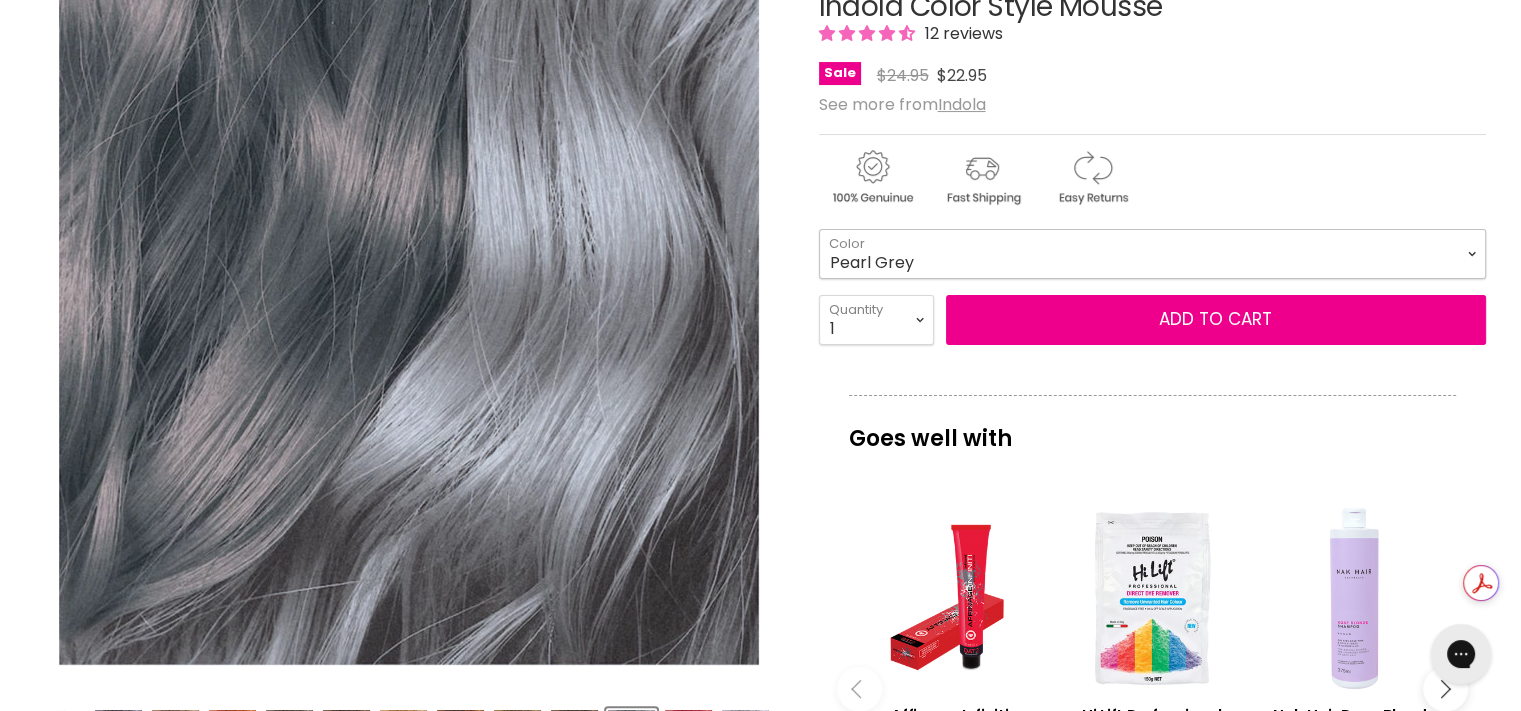 click on "Beige Blonde
Honey Blonde
Medium Blonde
Dark Blonde
Medium Brown
Strawberry Rosé
Soft Mauve
Copper
Red
Light Brown Hazel
Dark Ash
Anthracite
Pearl Grey
Silver" at bounding box center [1152, 254] 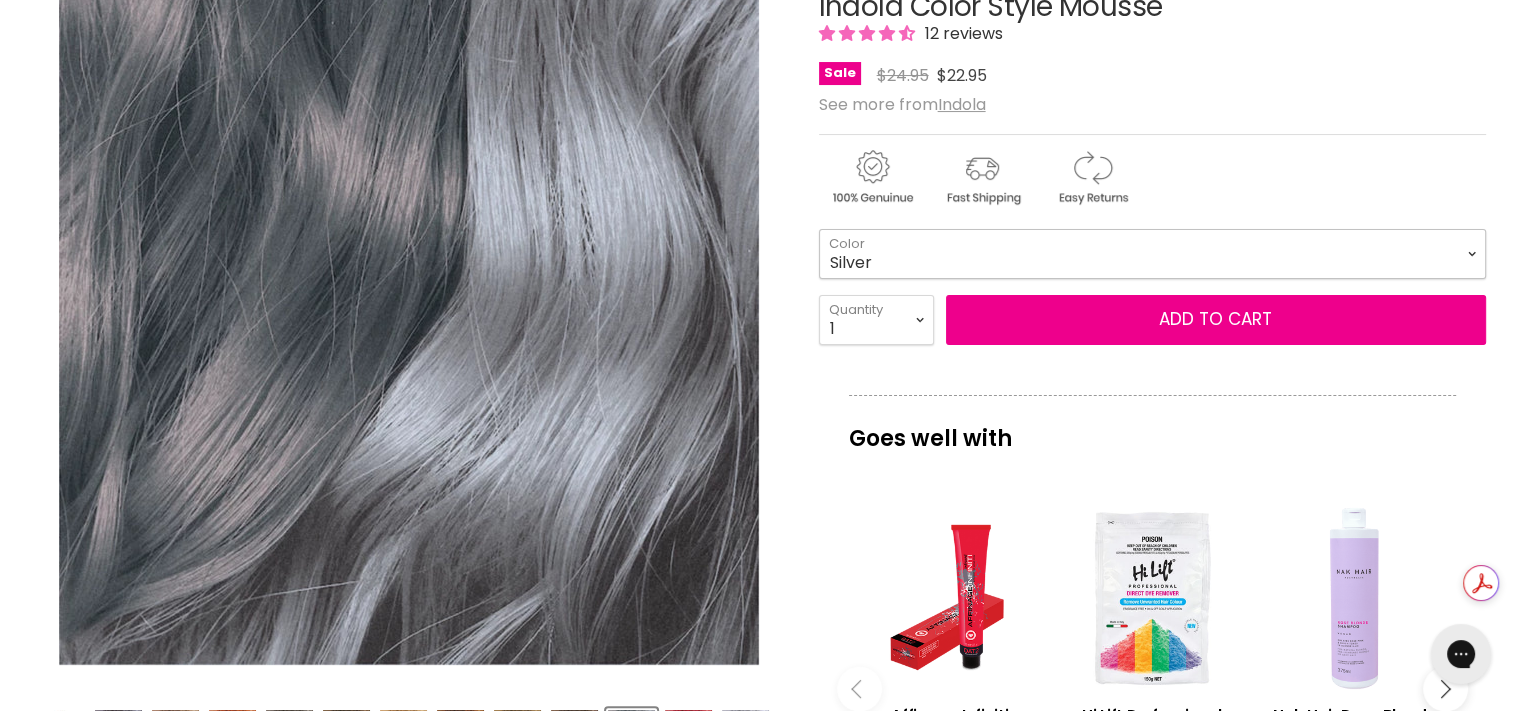 click on "Beige Blonde
Honey Blonde
Medium Blonde
Dark Blonde
Medium Brown
Strawberry Rosé
Soft Mauve
Copper
Red
Light Brown Hazel
Dark Ash
Anthracite
Pearl Grey
Silver" at bounding box center (1152, 254) 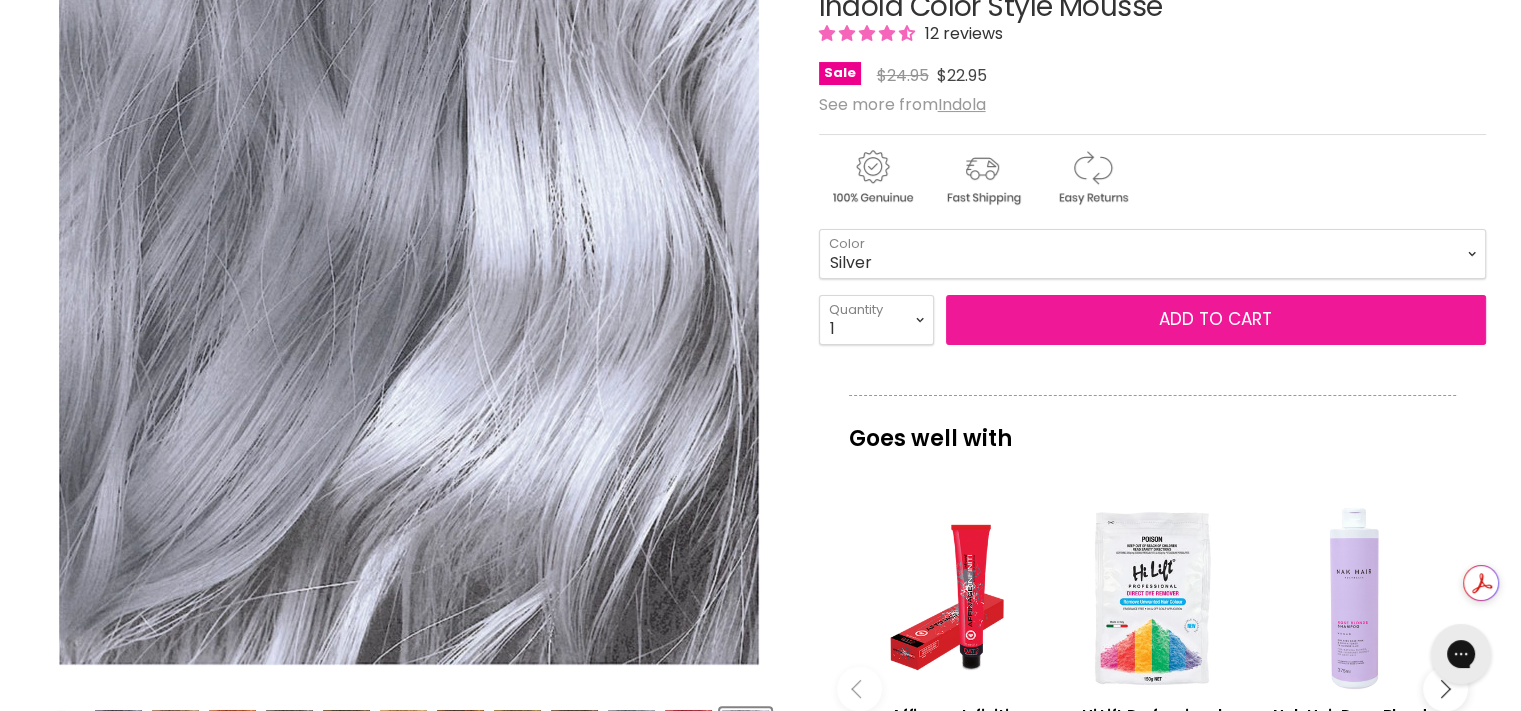 click on "Add to cart" at bounding box center (1216, 320) 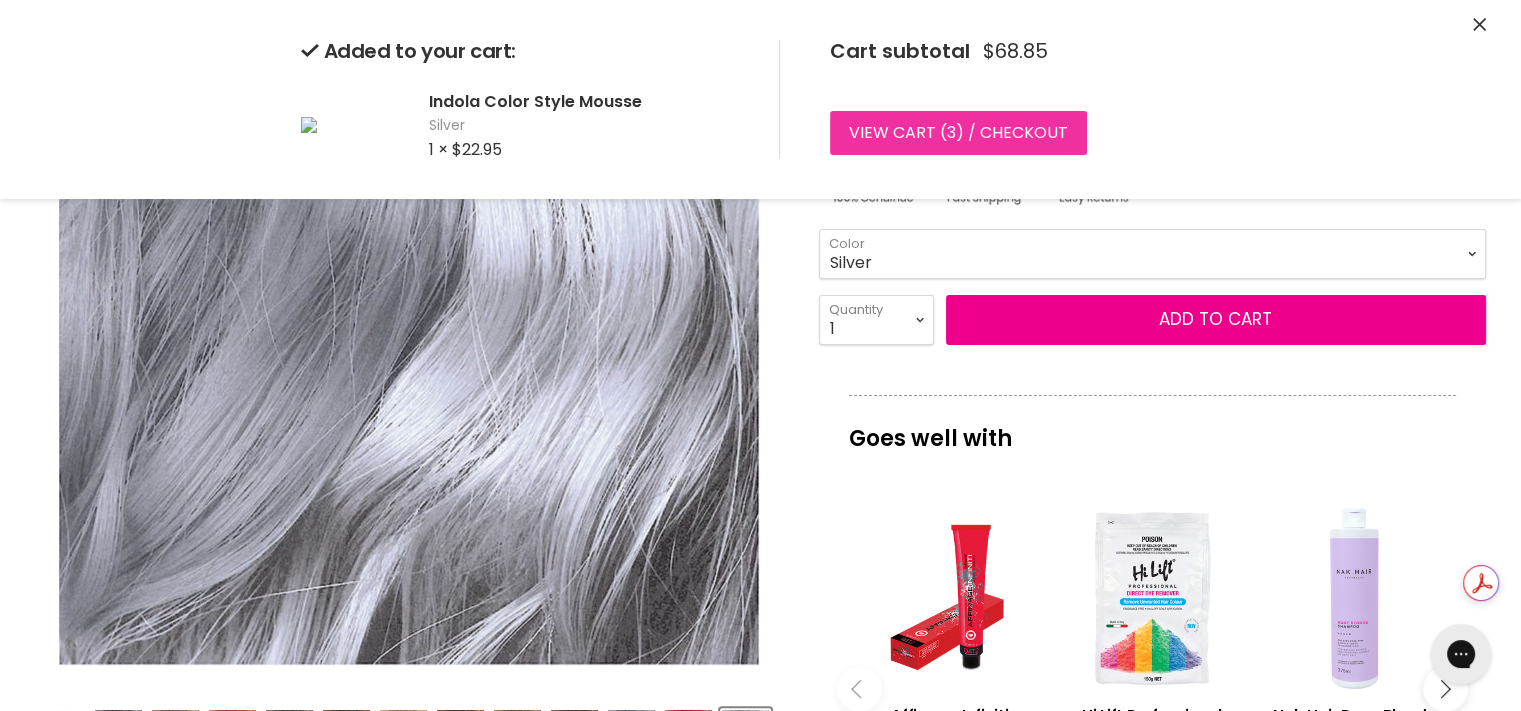 click on "View cart ( 3 )  /  Checkout" at bounding box center [958, 133] 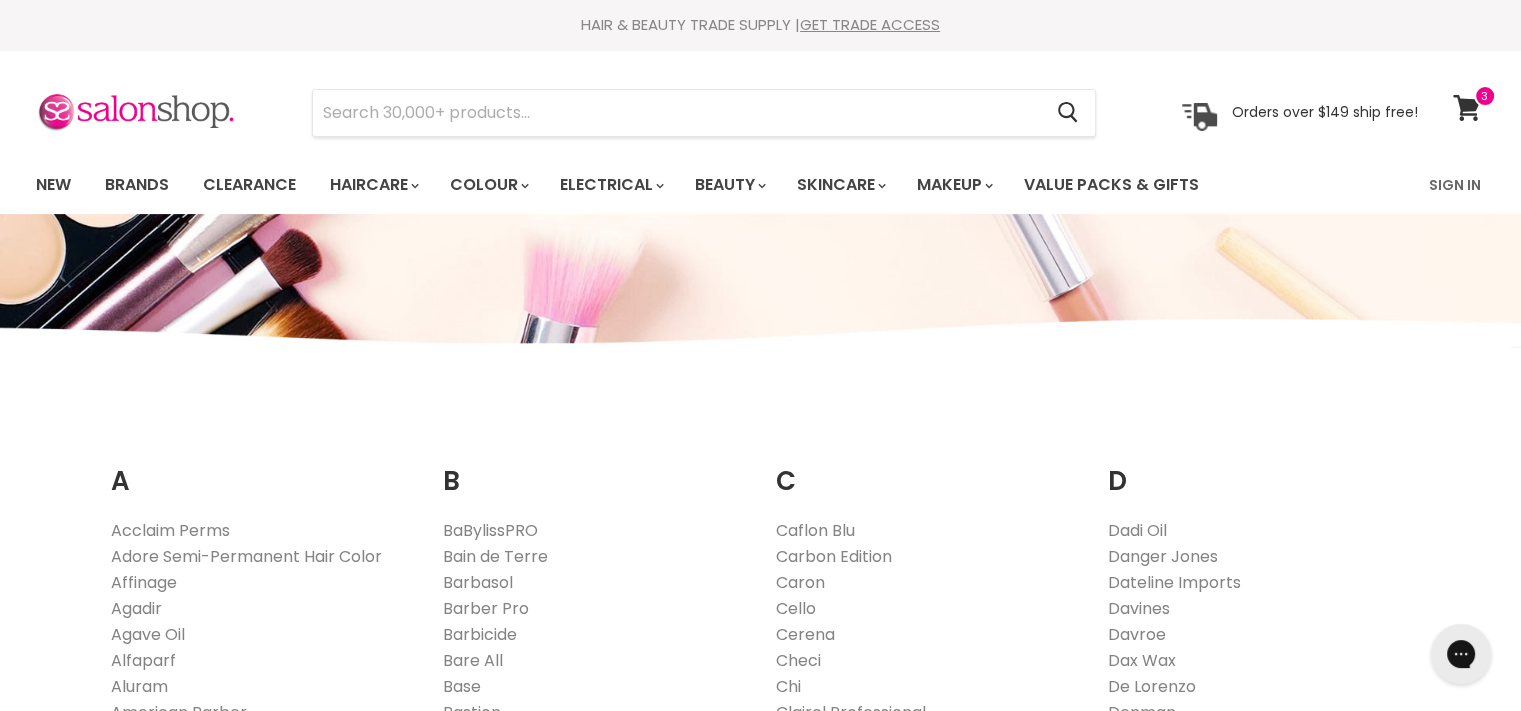 scroll, scrollTop: 0, scrollLeft: 0, axis: both 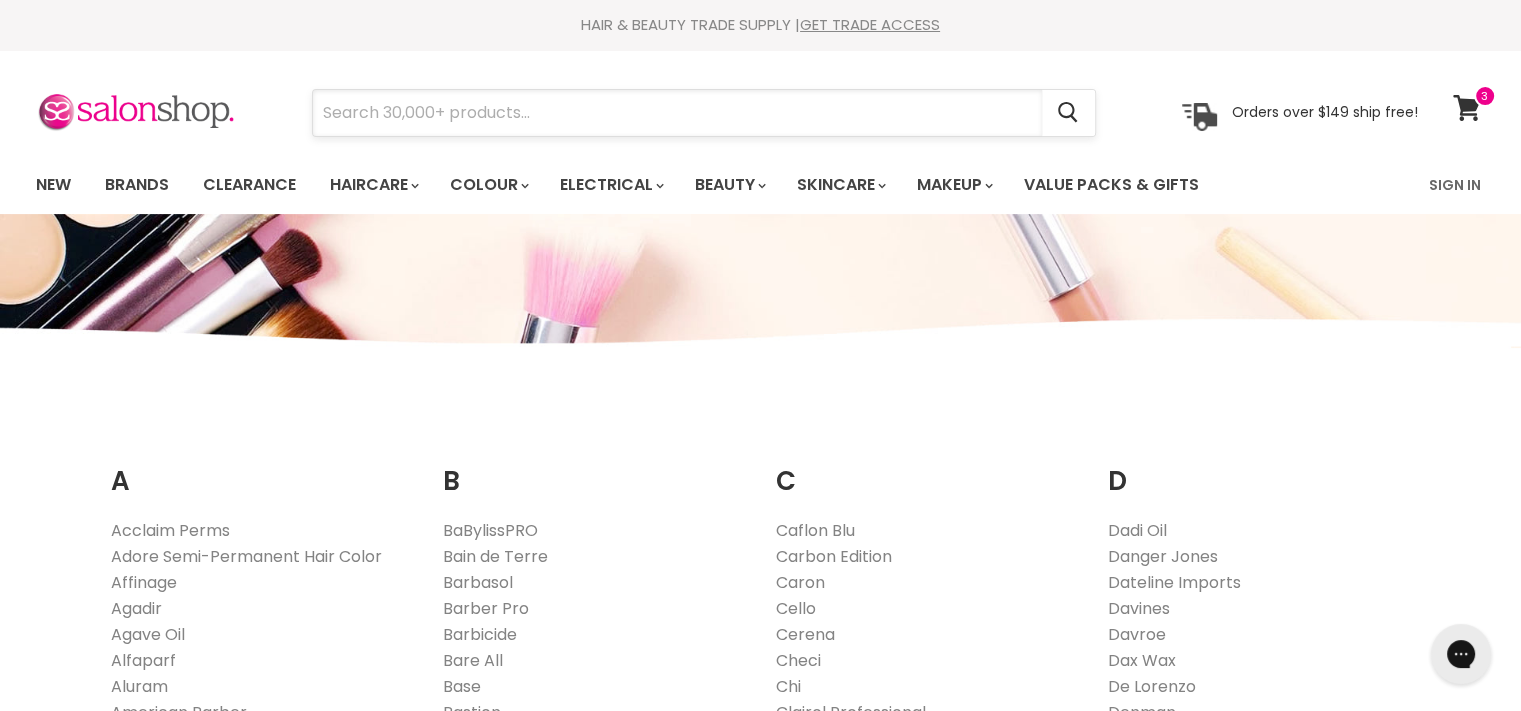 click at bounding box center (677, 113) 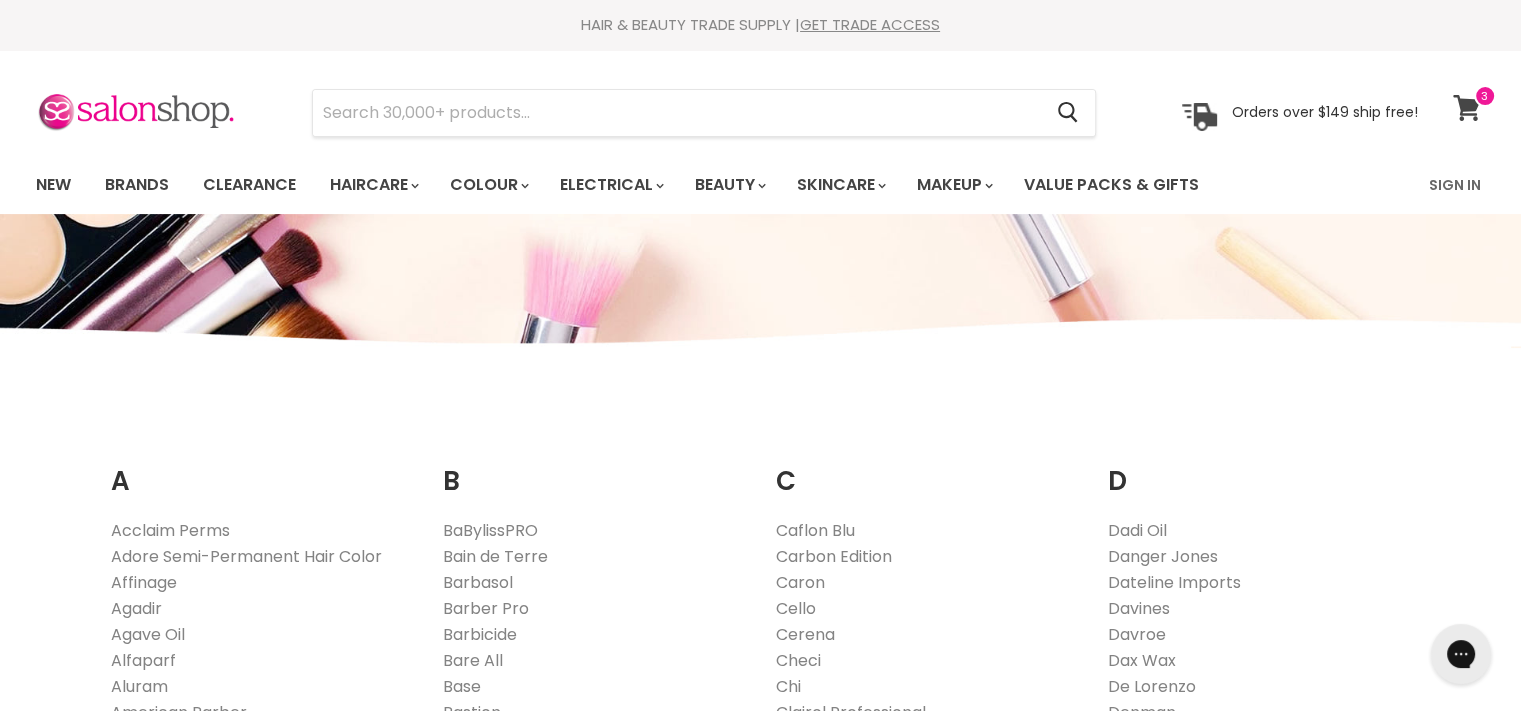 click 